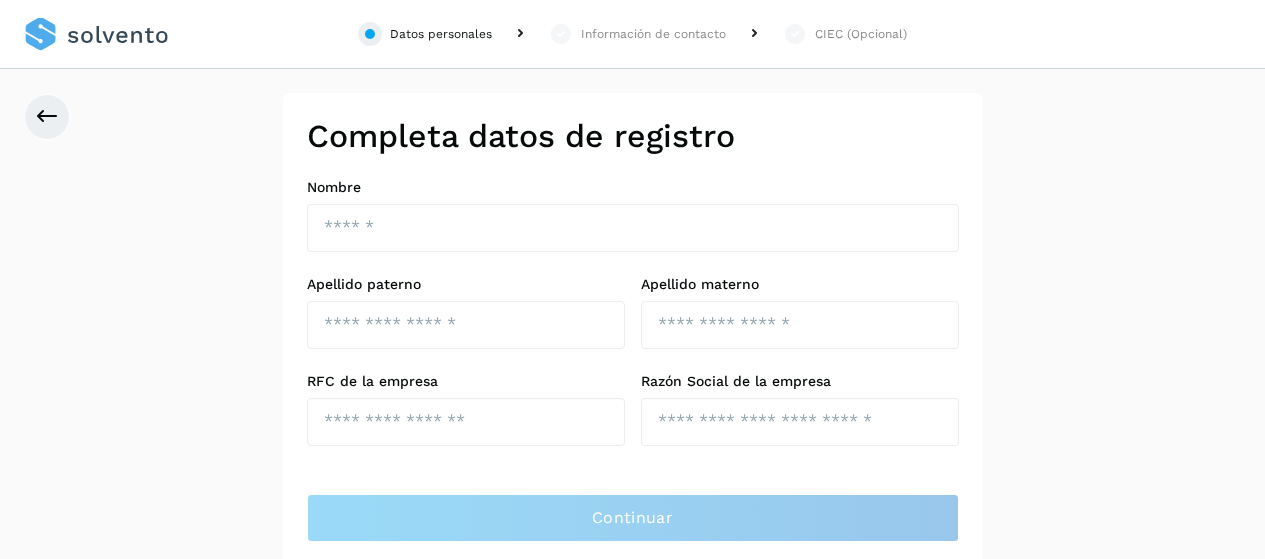 scroll, scrollTop: 0, scrollLeft: 0, axis: both 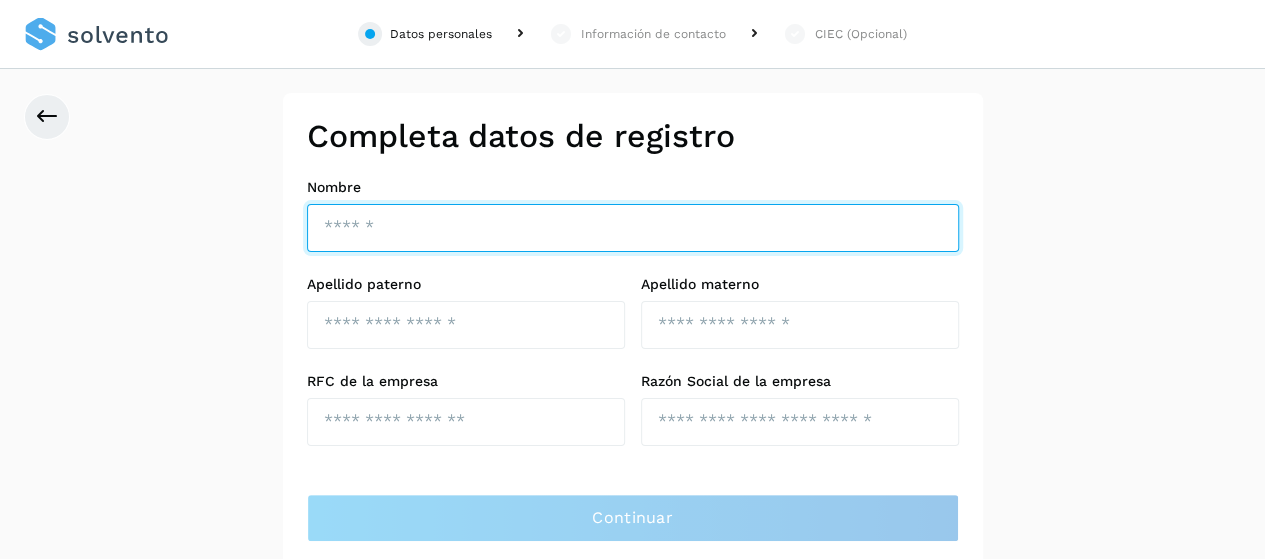 click at bounding box center (633, 228) 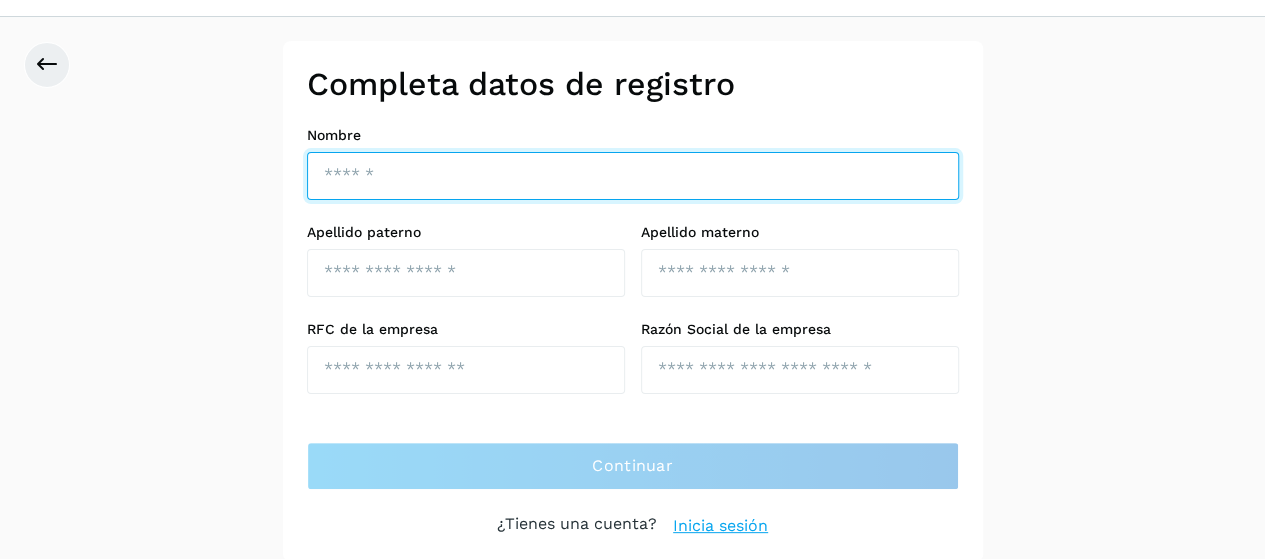 click at bounding box center [633, 176] 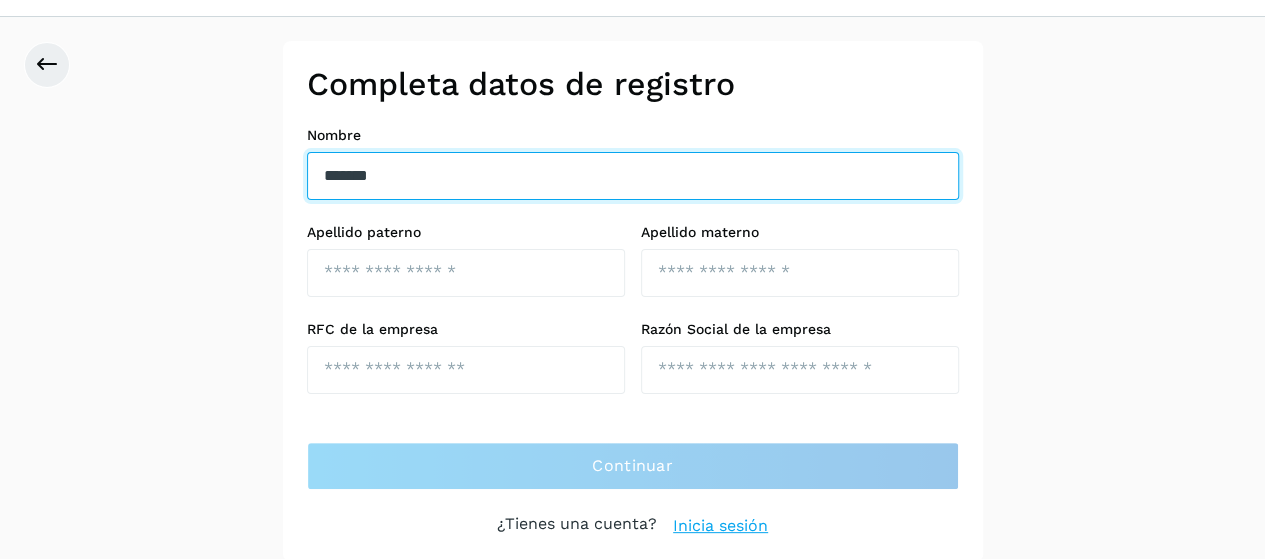 type on "*******" 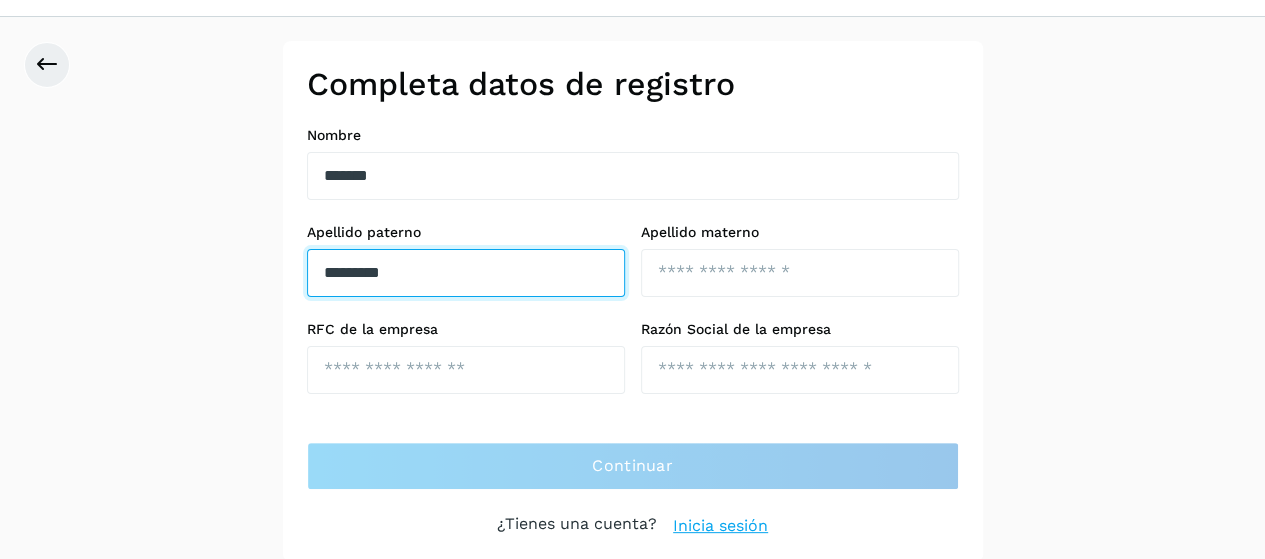 type on "*********" 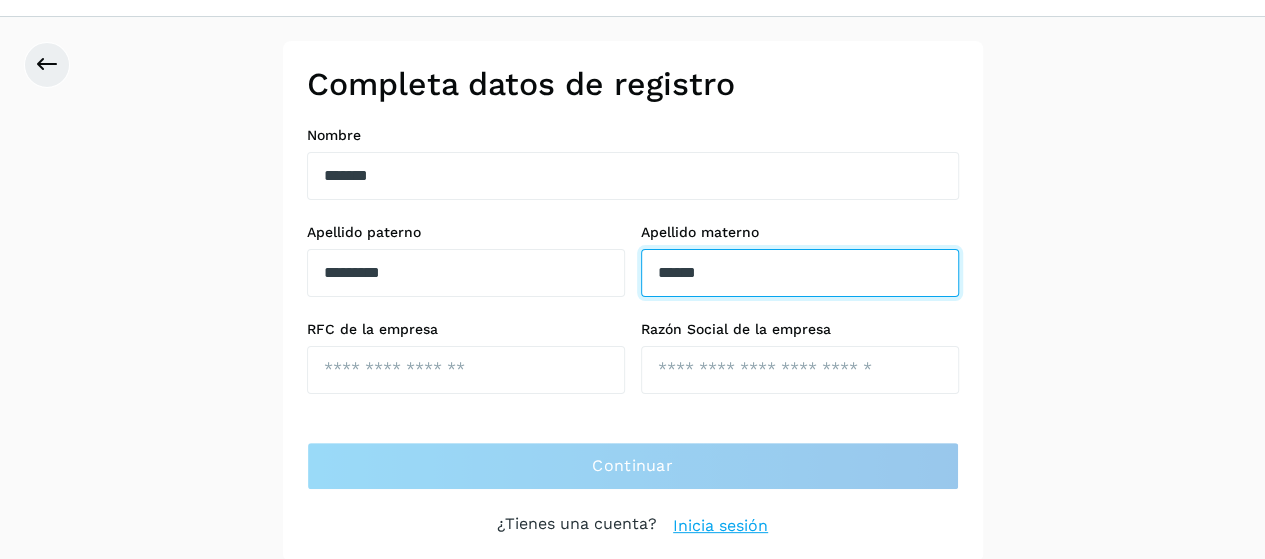 type on "******" 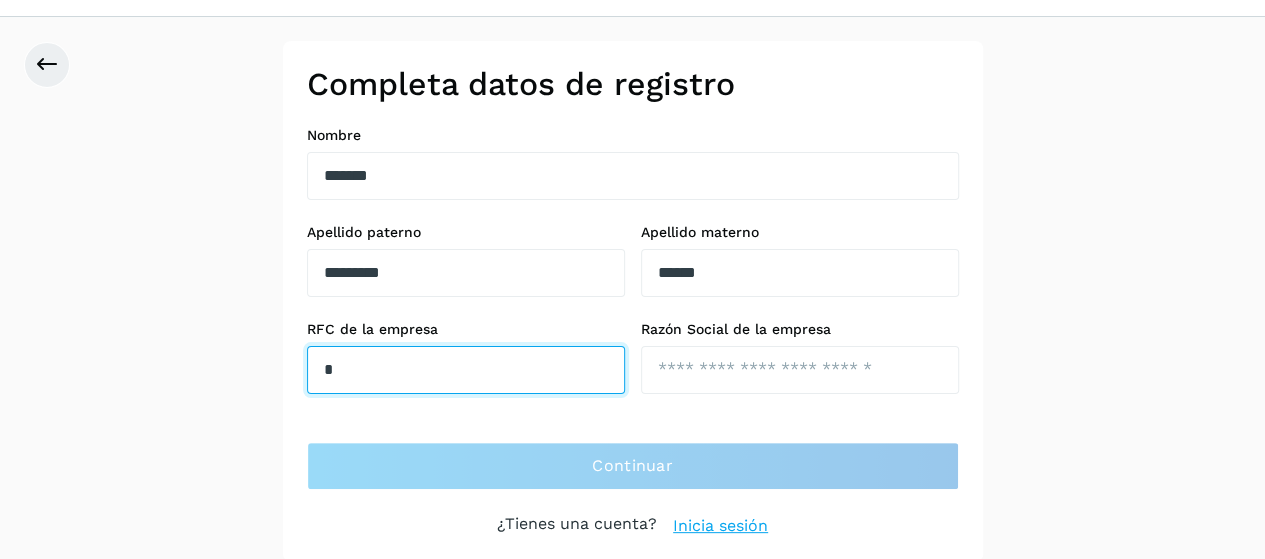 type on "**********" 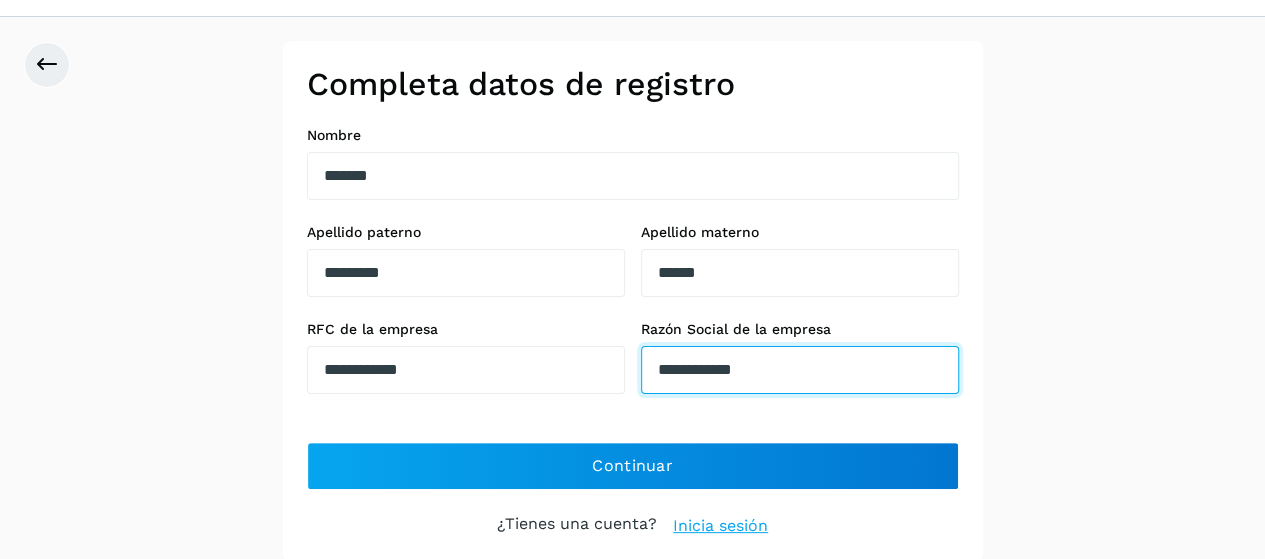 click on "**********" at bounding box center [800, 370] 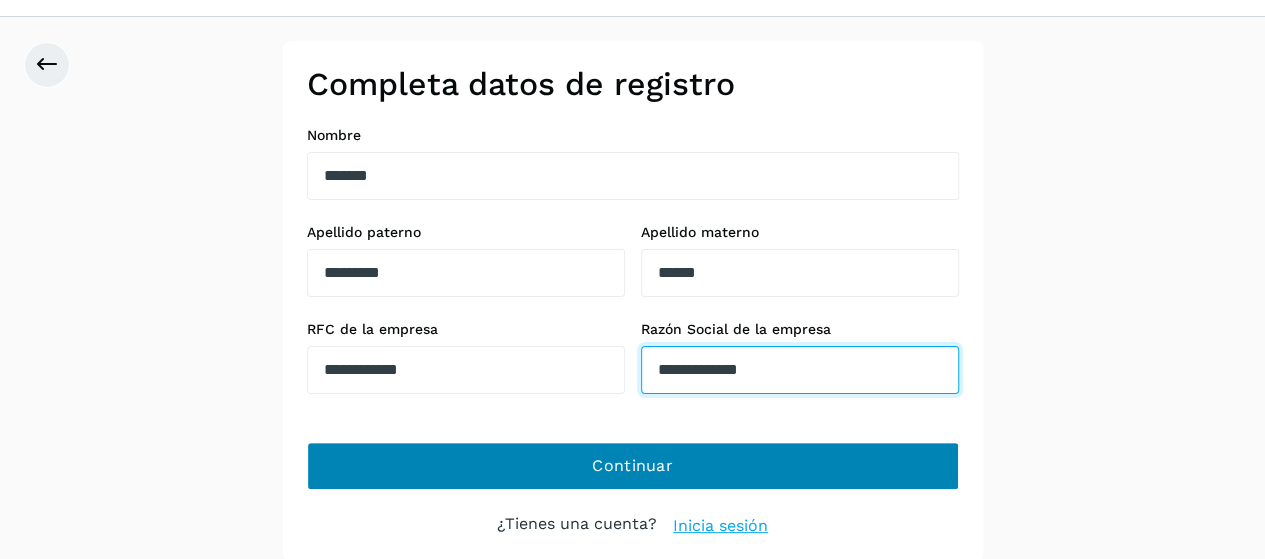 type on "**********" 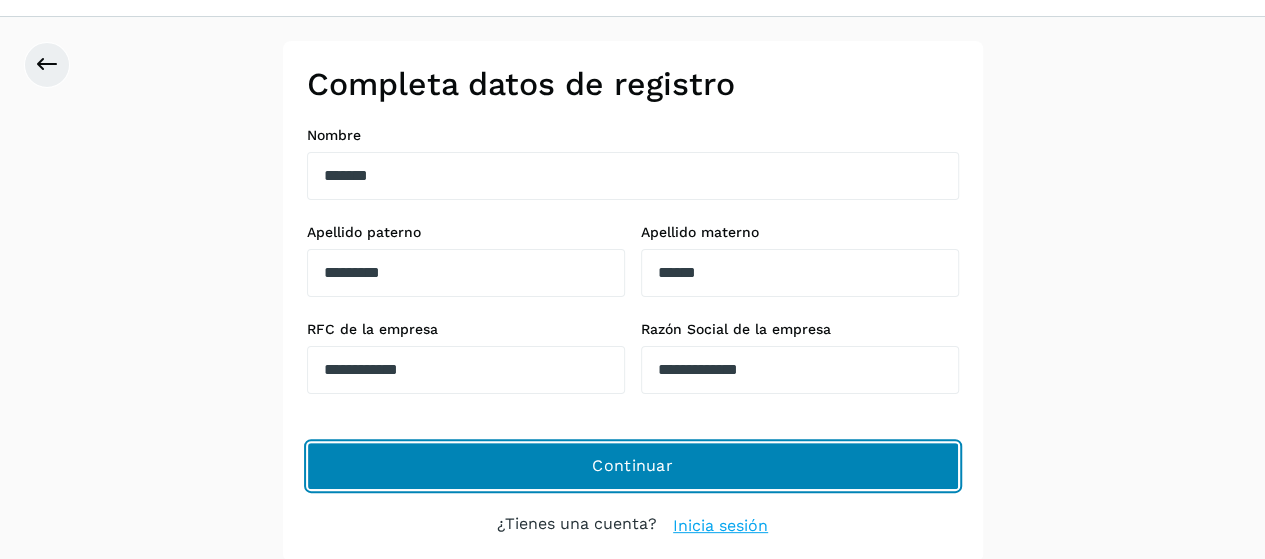 click on "Continuar" 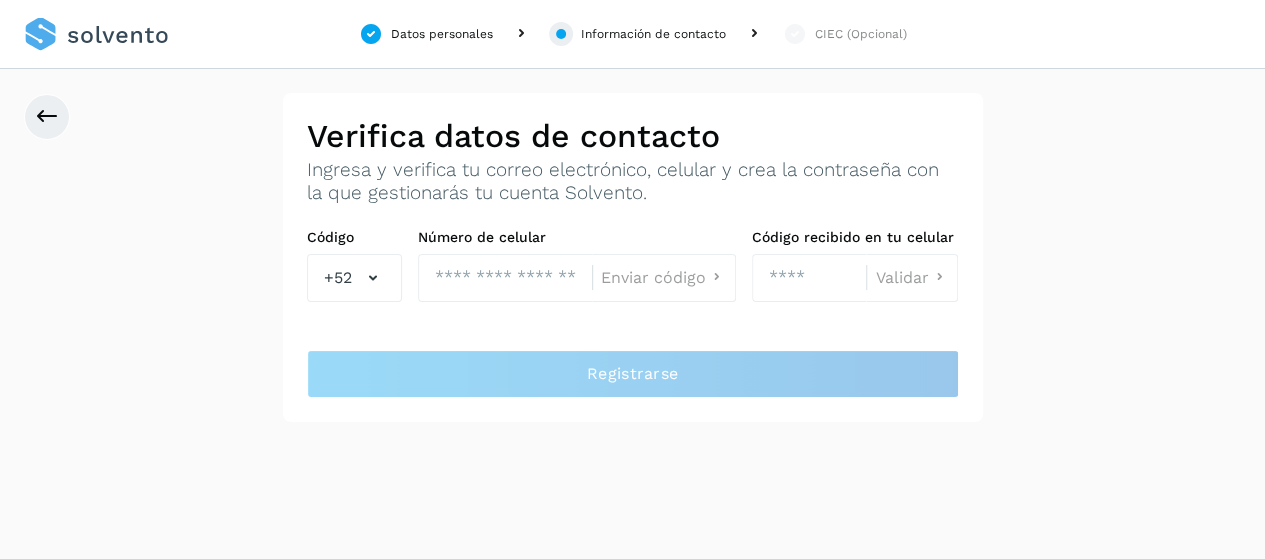 scroll, scrollTop: 0, scrollLeft: 0, axis: both 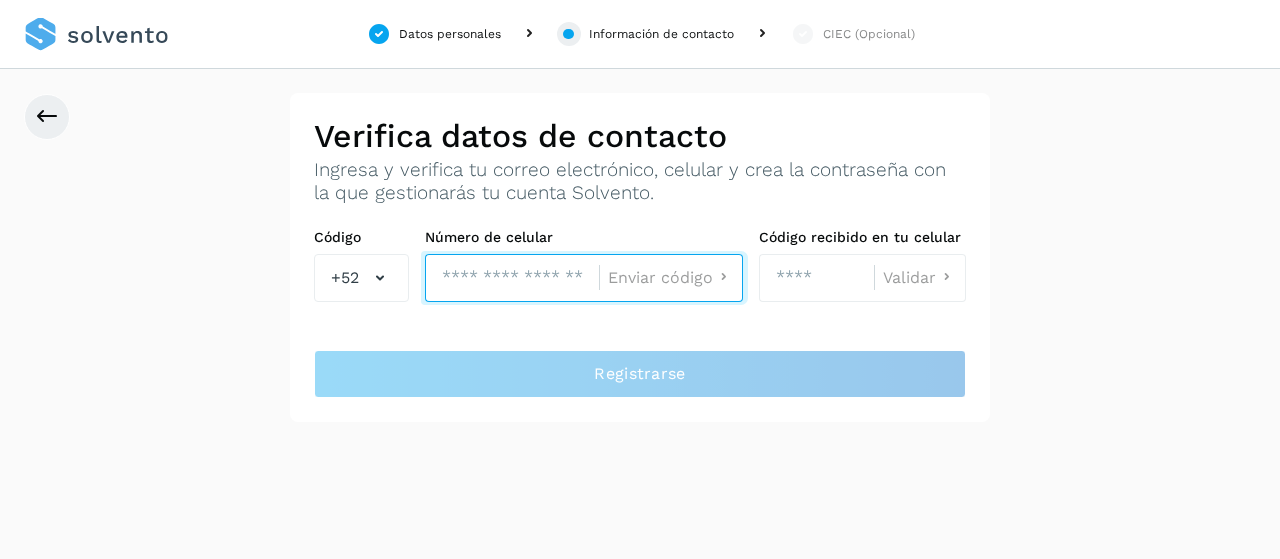 click at bounding box center (512, 278) 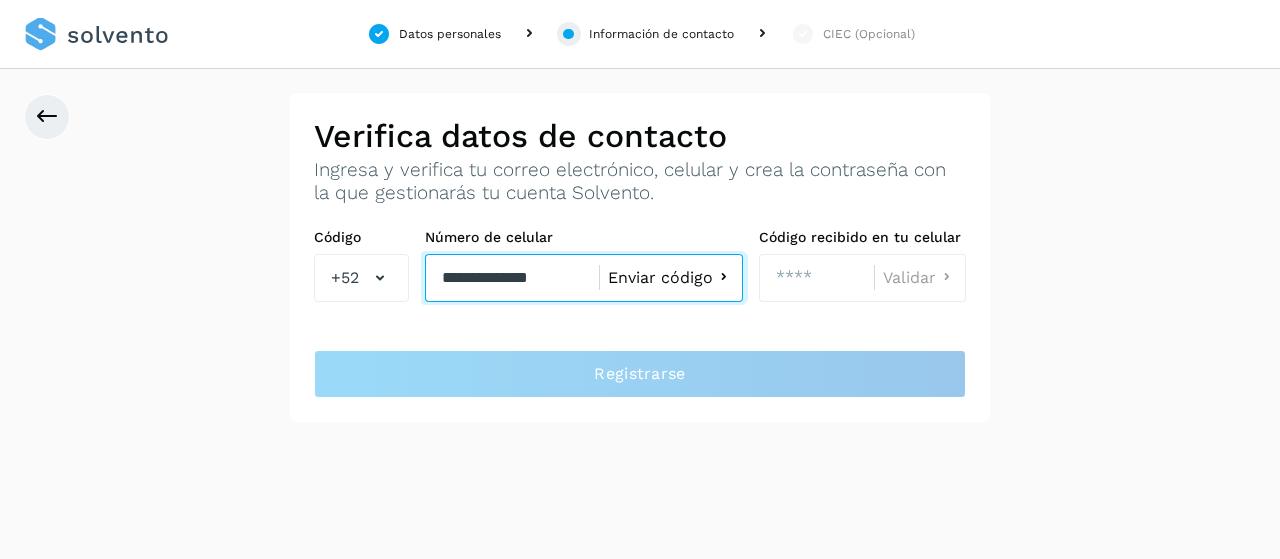 type on "**********" 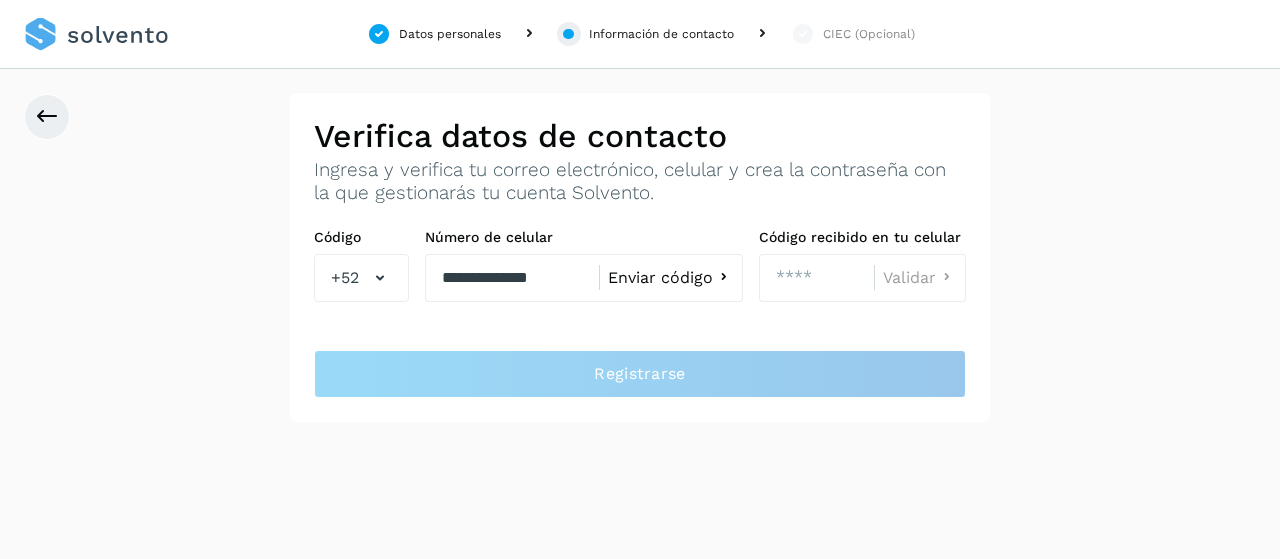 type 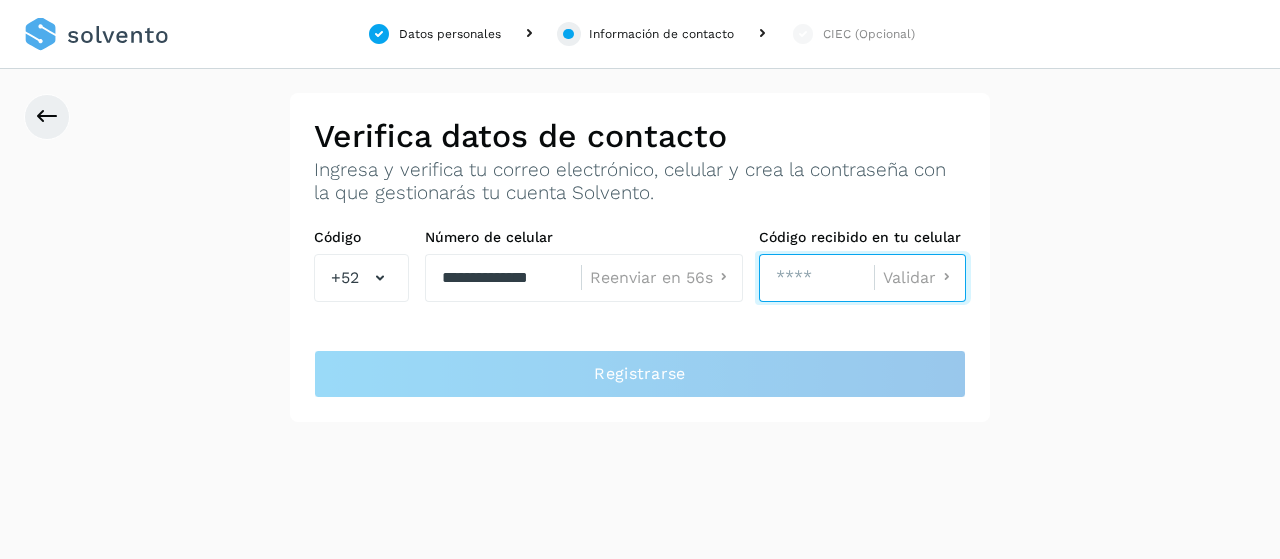click at bounding box center (816, 278) 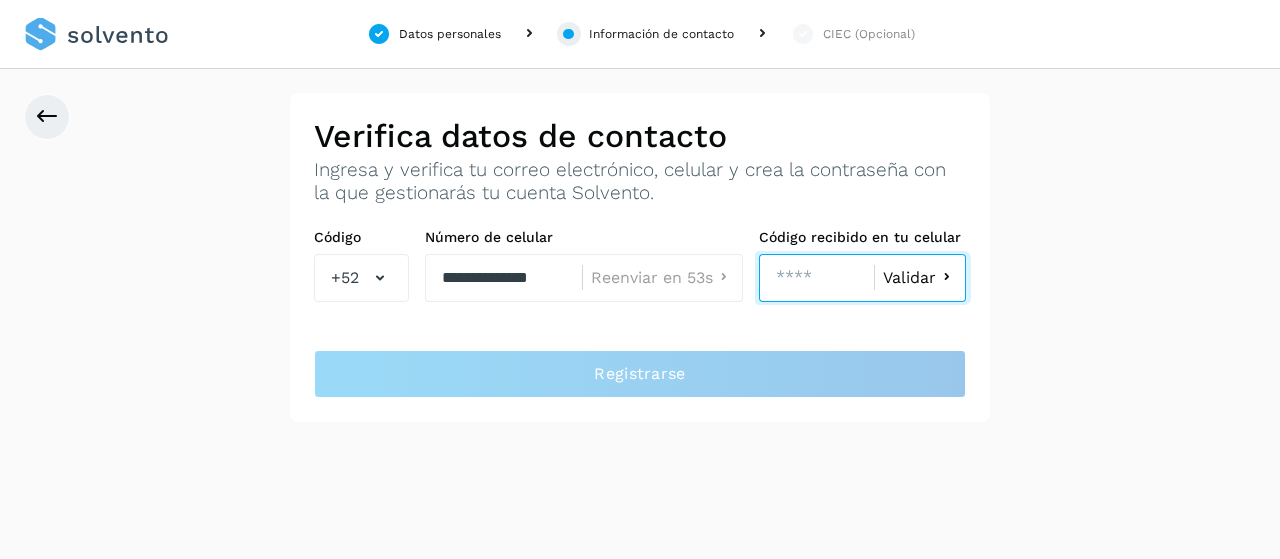 type on "****" 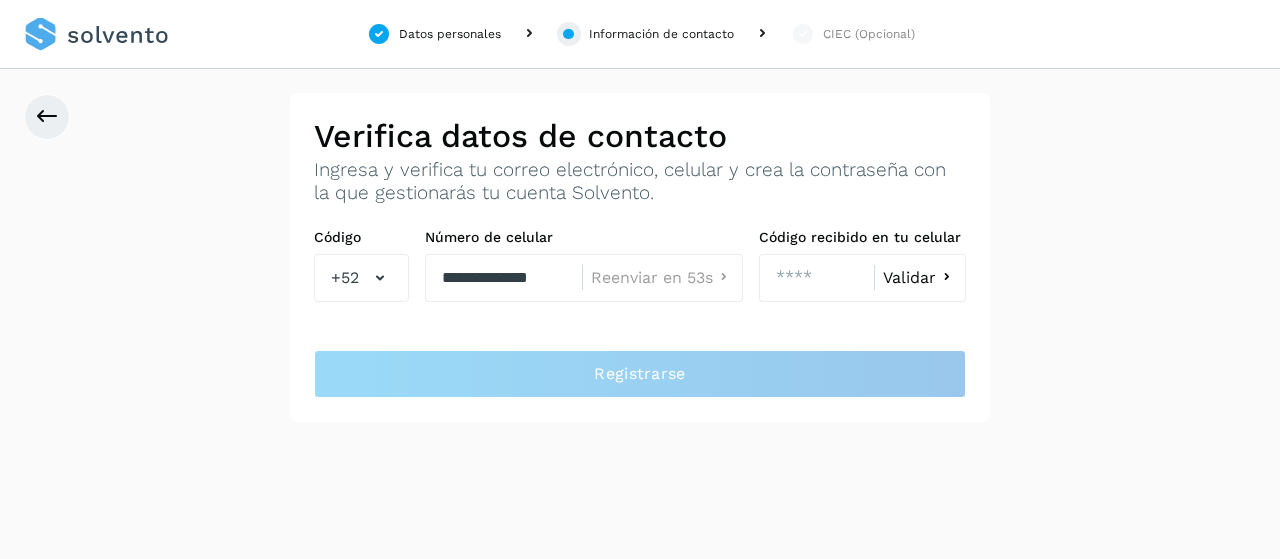 click on "Validar" 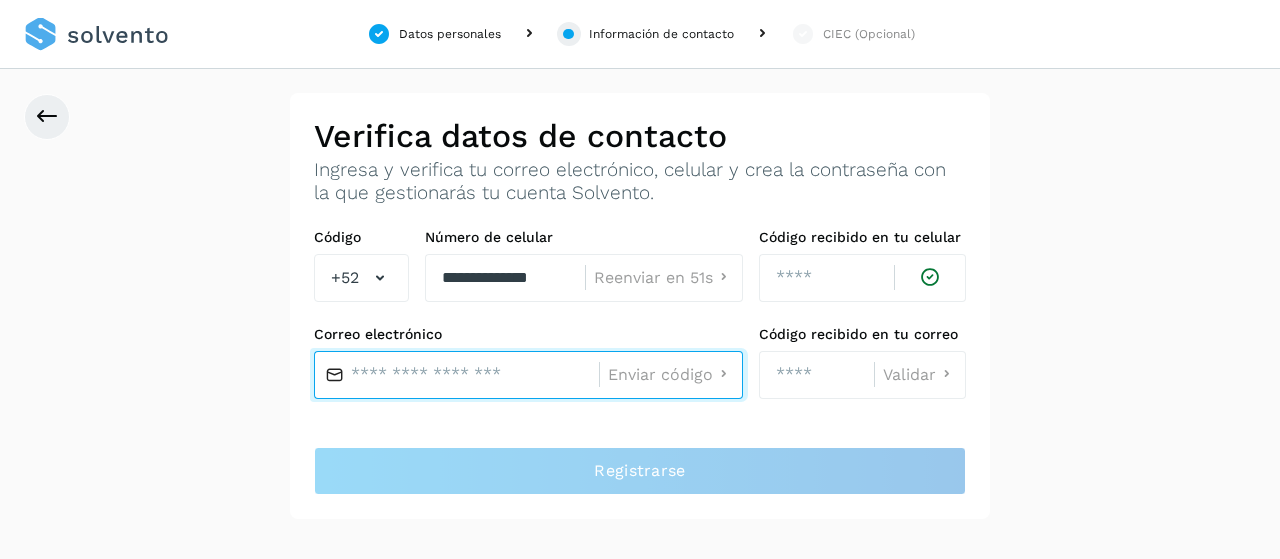 click at bounding box center (456, 375) 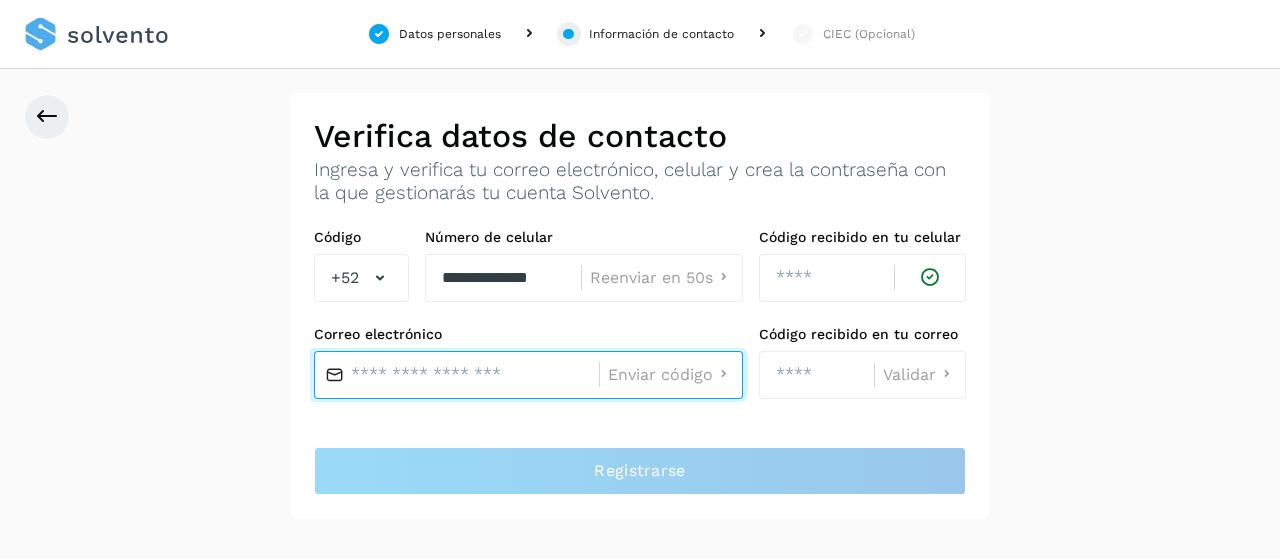 type on "**********" 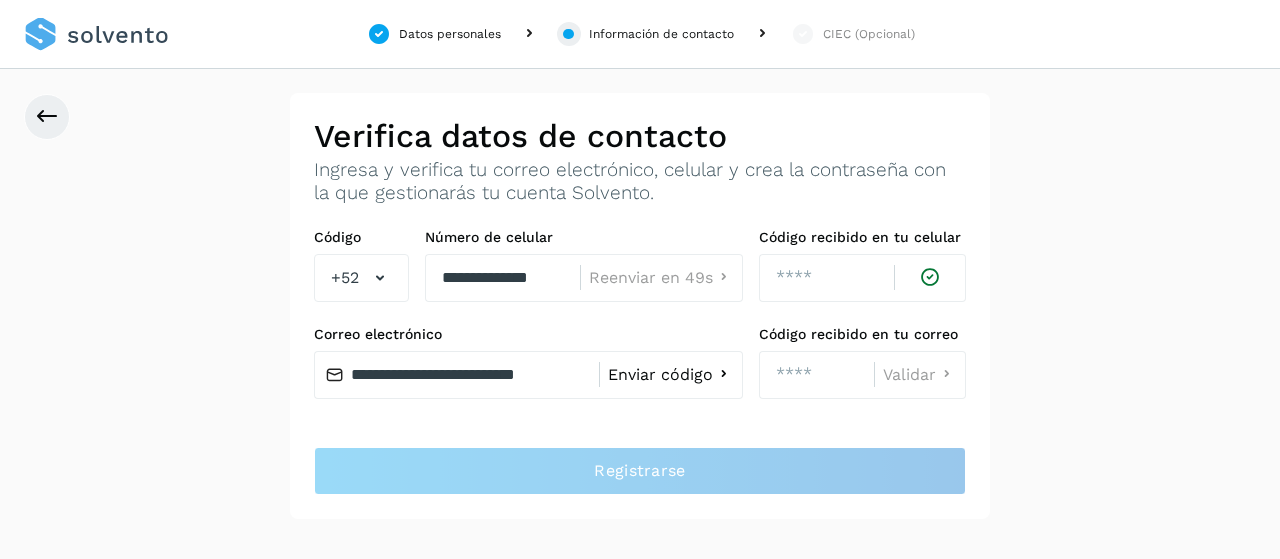 click on "Enviar código" 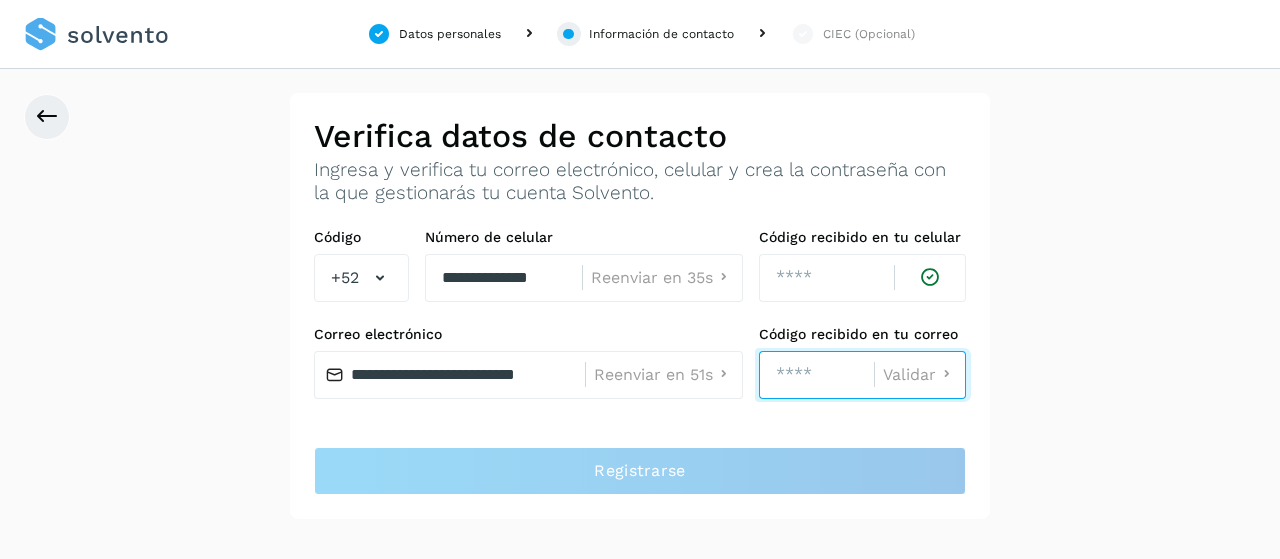 click at bounding box center [816, 375] 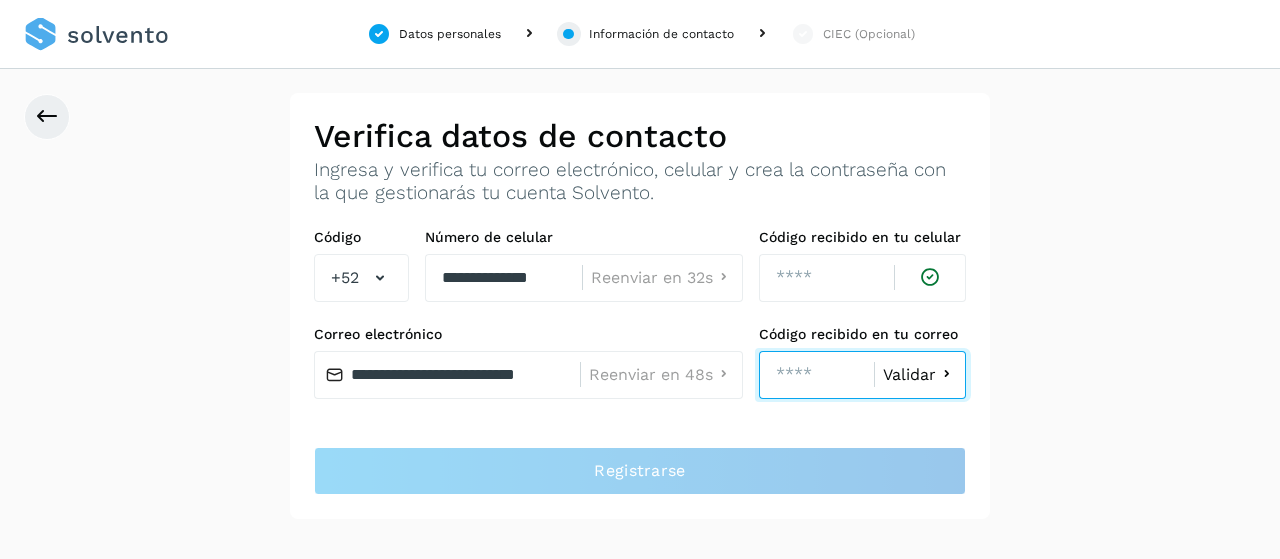 type on "****" 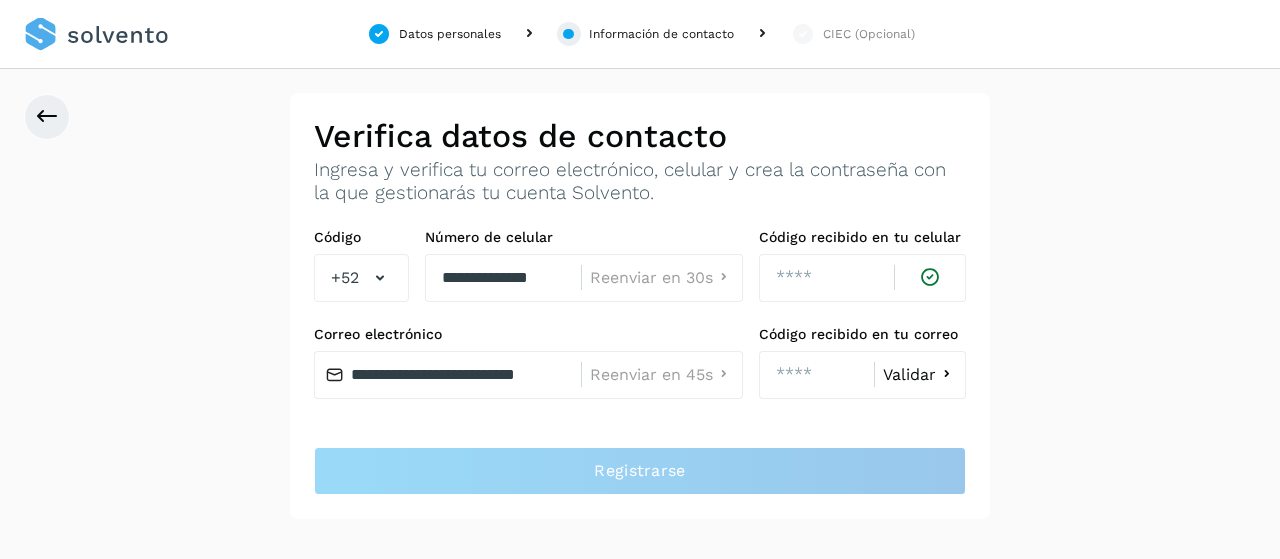 click on "Validar" at bounding box center (920, 375) 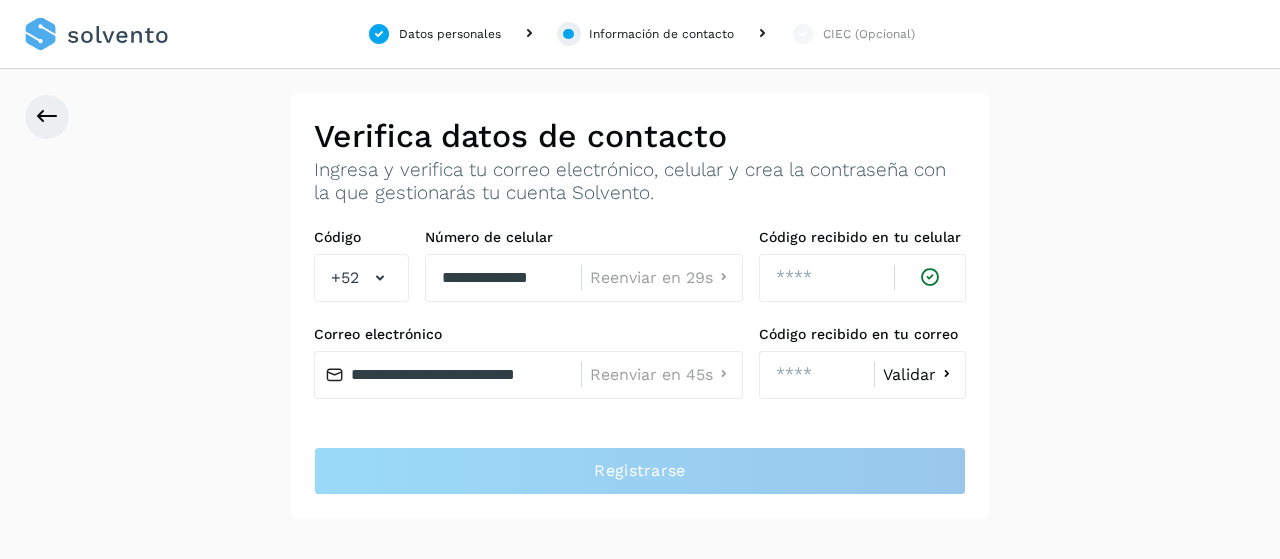 click on "Validar" 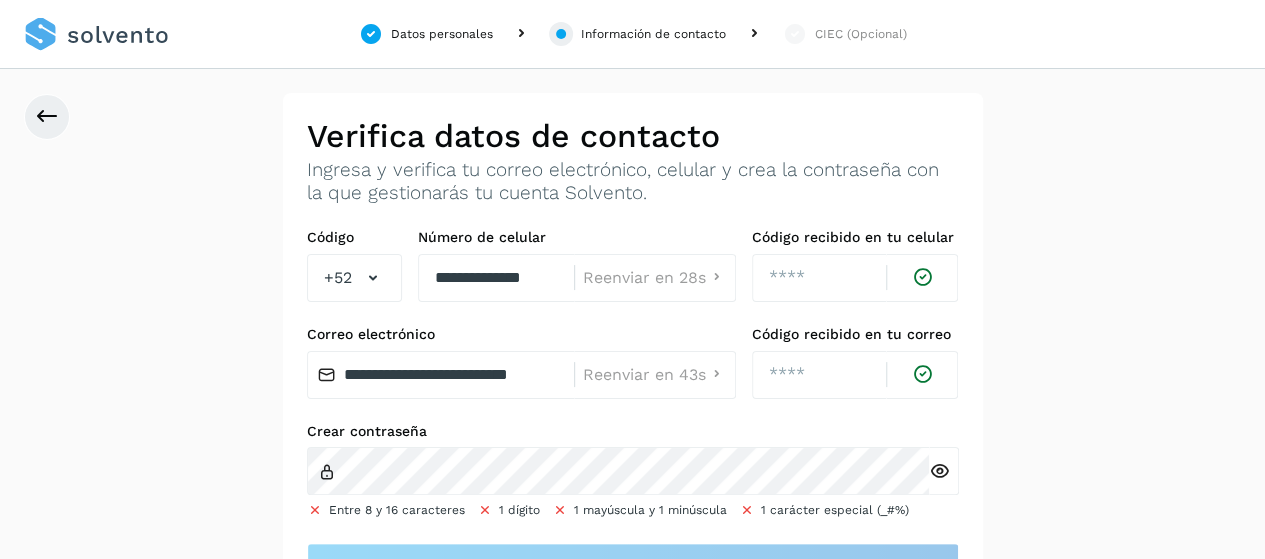 scroll, scrollTop: 53, scrollLeft: 0, axis: vertical 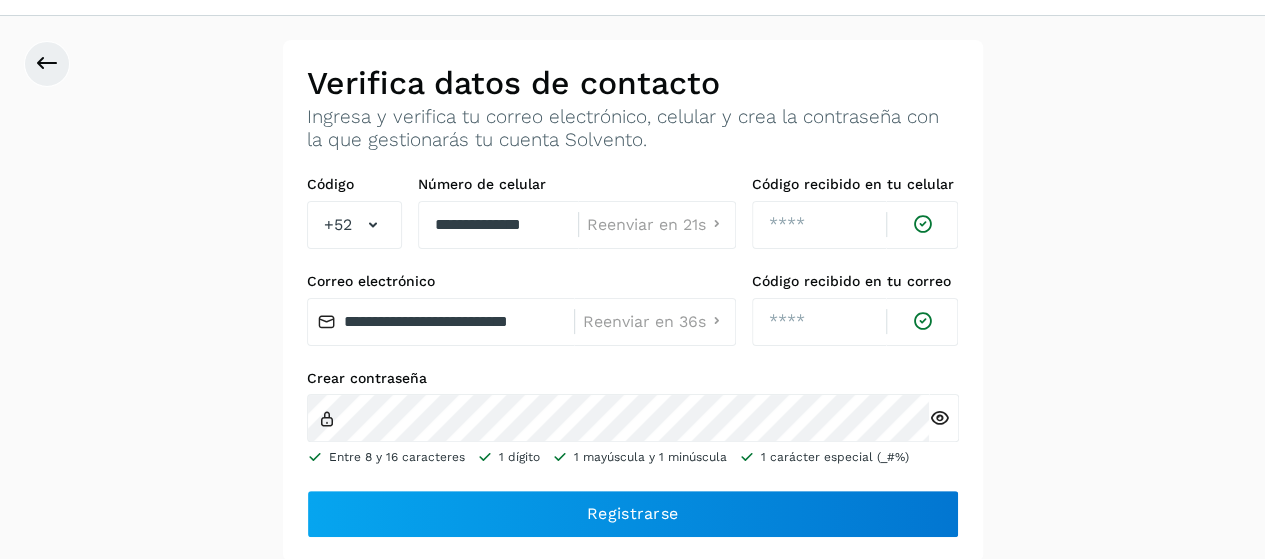 click at bounding box center [939, 418] 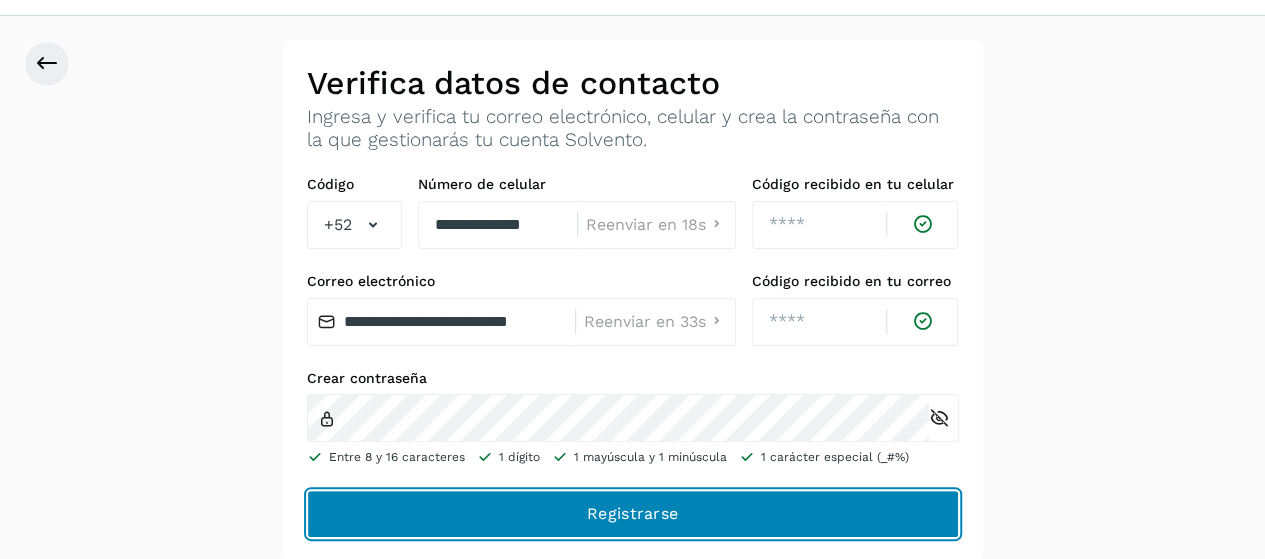 click on "Registrarse" 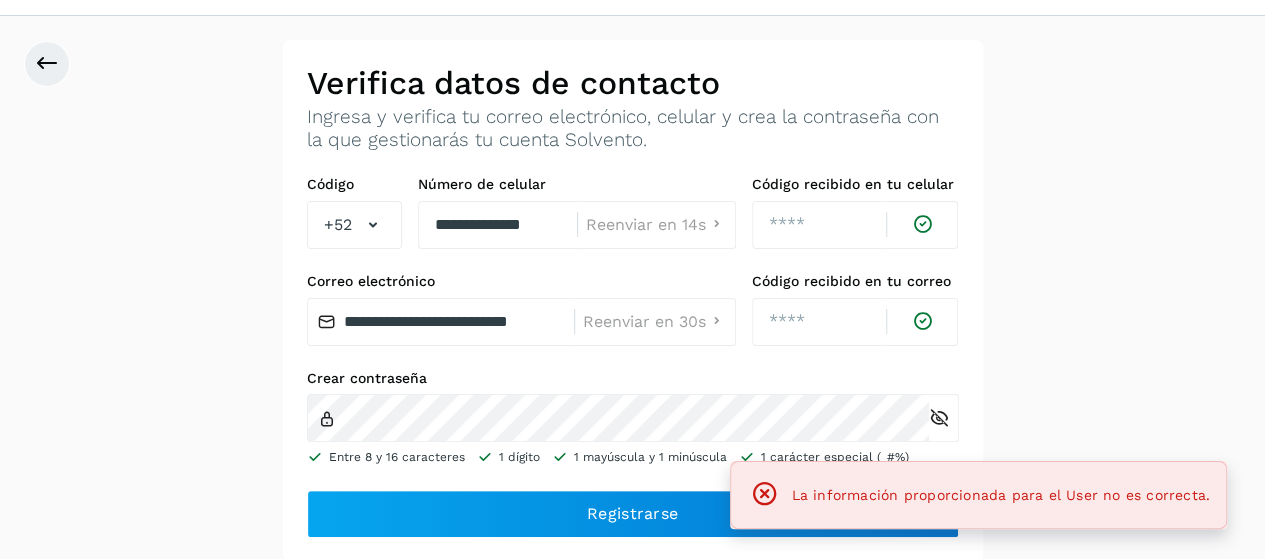 click on "**********" at bounding box center (632, 301) 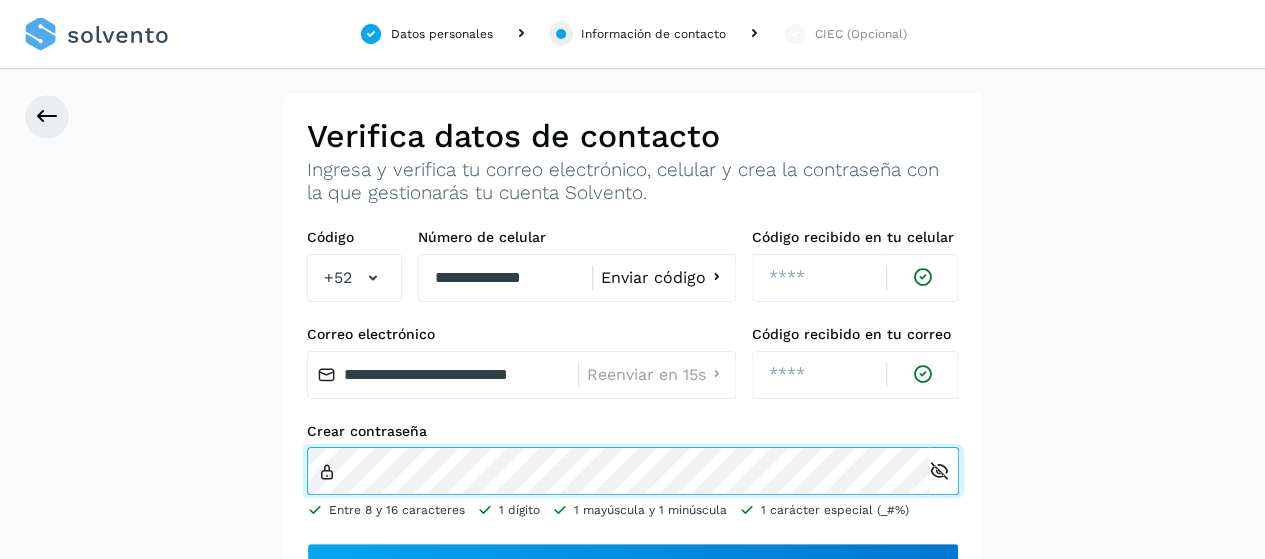 scroll, scrollTop: 53, scrollLeft: 0, axis: vertical 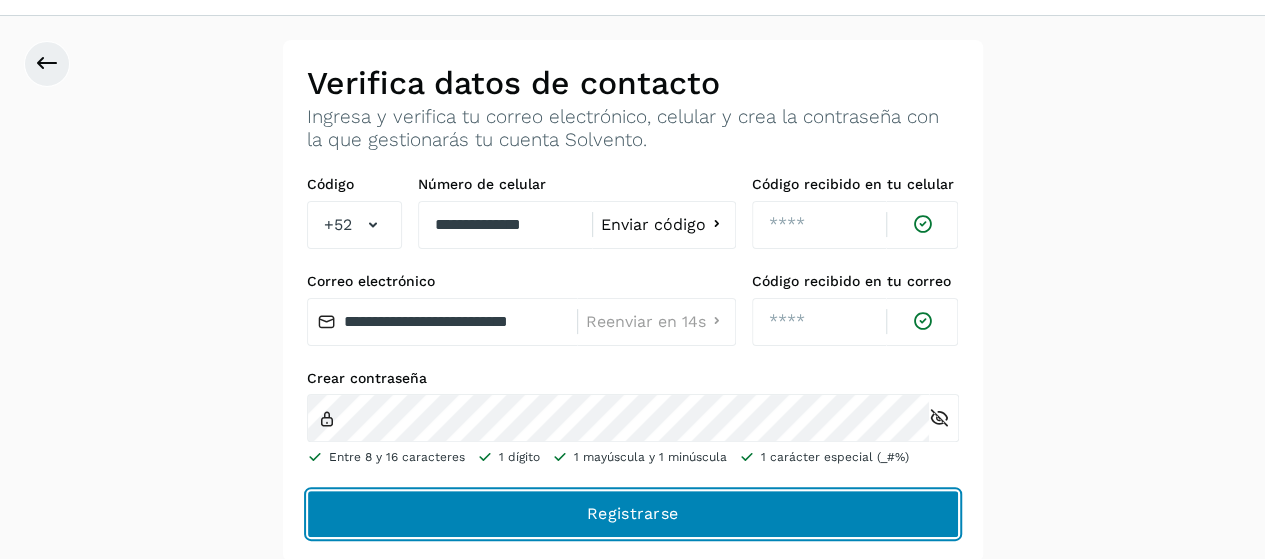 click on "Registrarse" 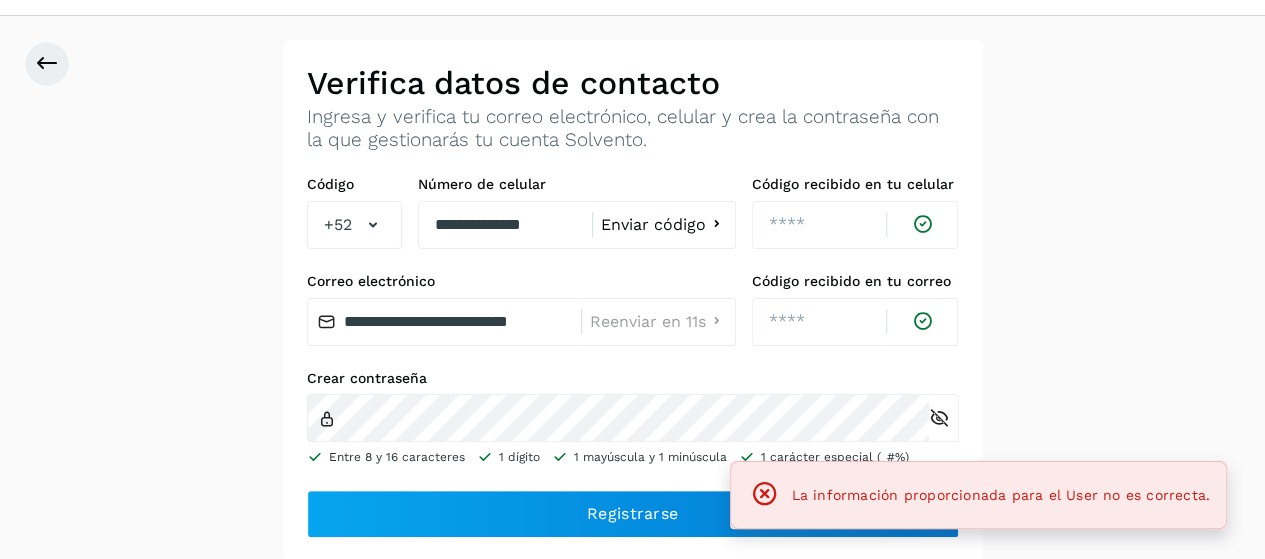 click on "La información proporcionada para el User no es correcta." at bounding box center [1000, 495] 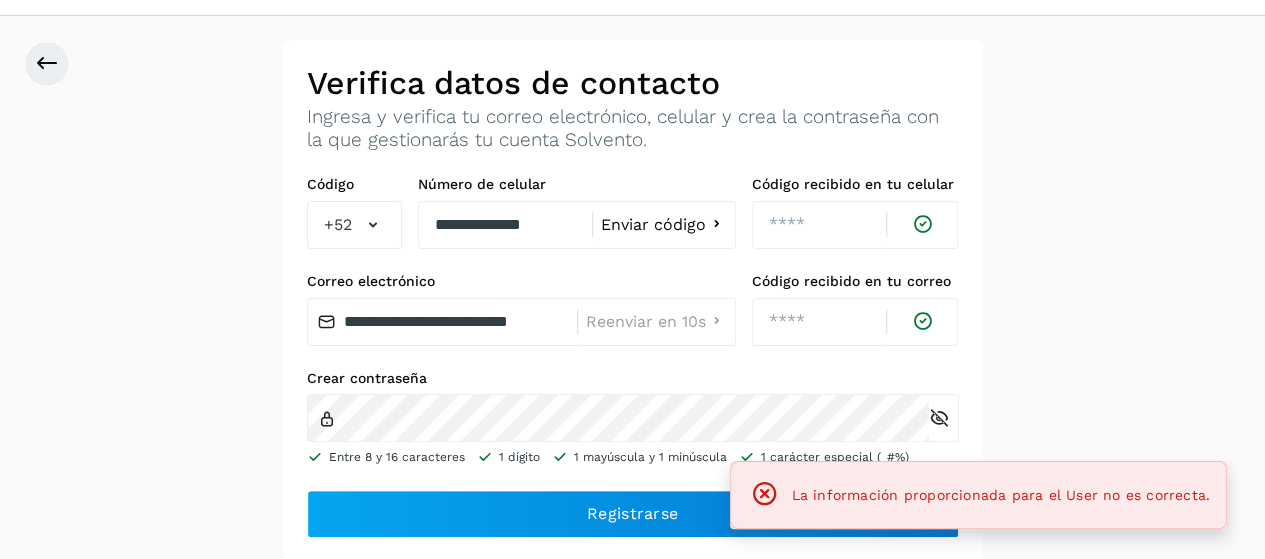 click on "La información proporcionada para el User no es correcta." 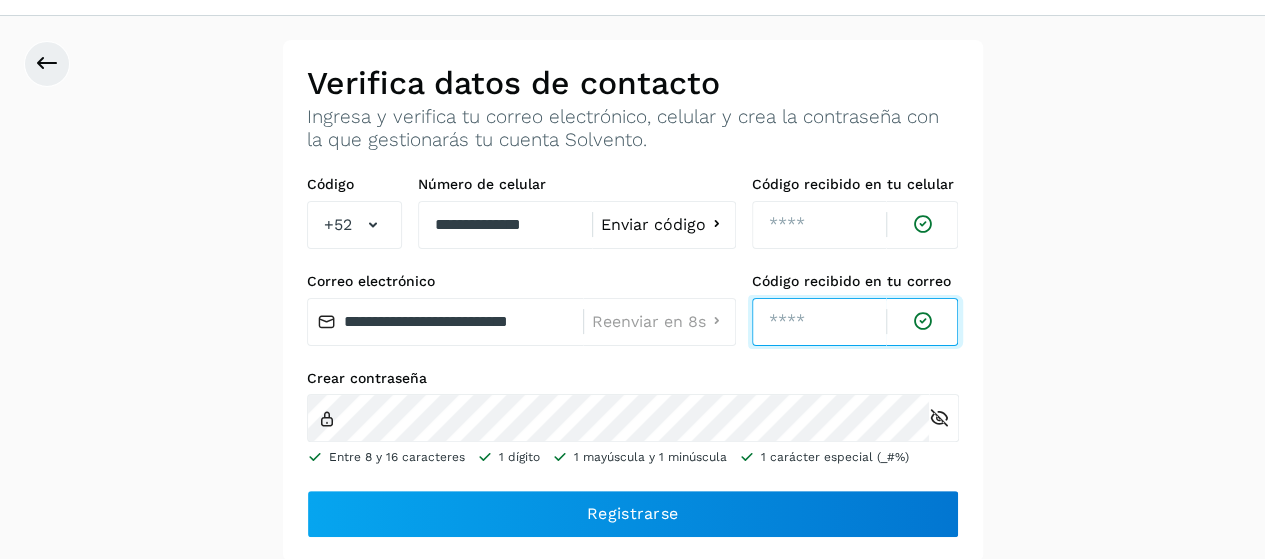 click on "****" at bounding box center (819, 322) 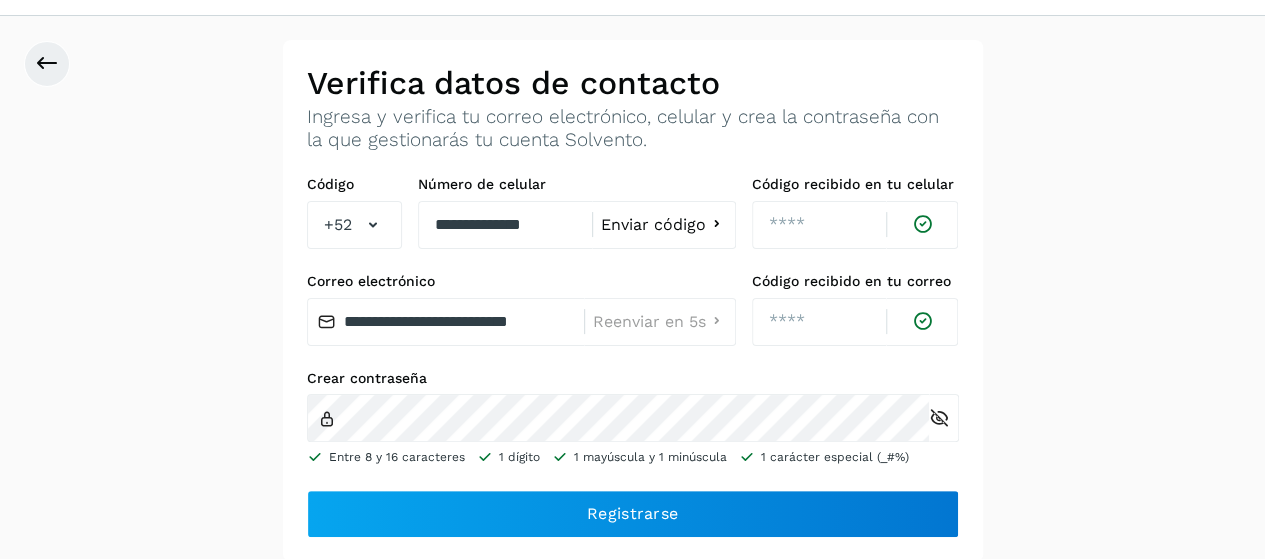 click at bounding box center [922, 321] 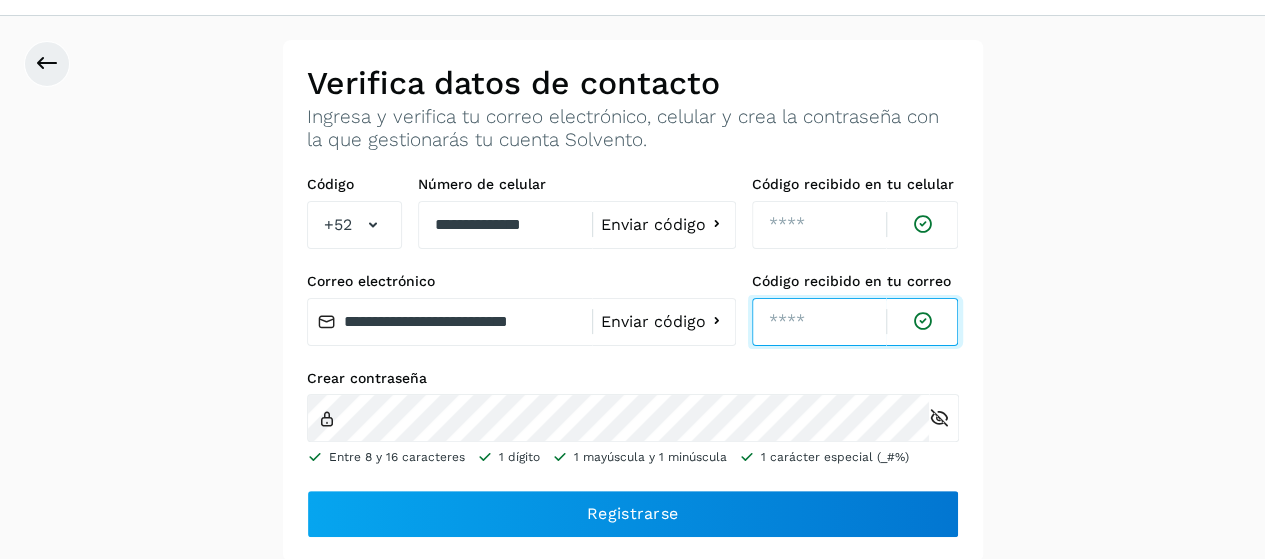 click on "****" at bounding box center [819, 322] 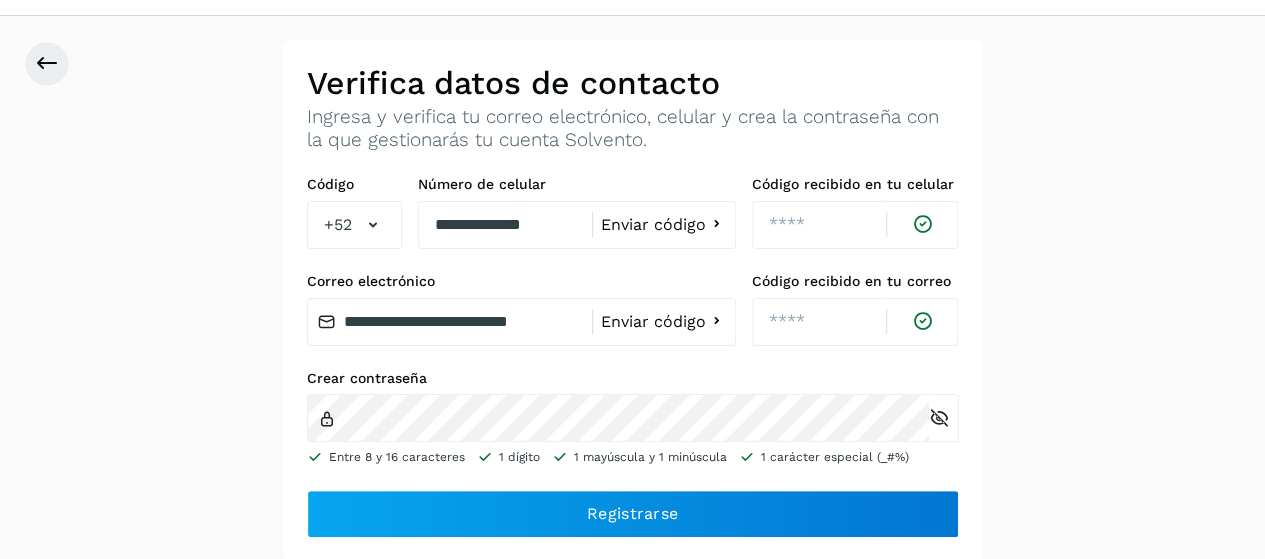 click at bounding box center [922, 321] 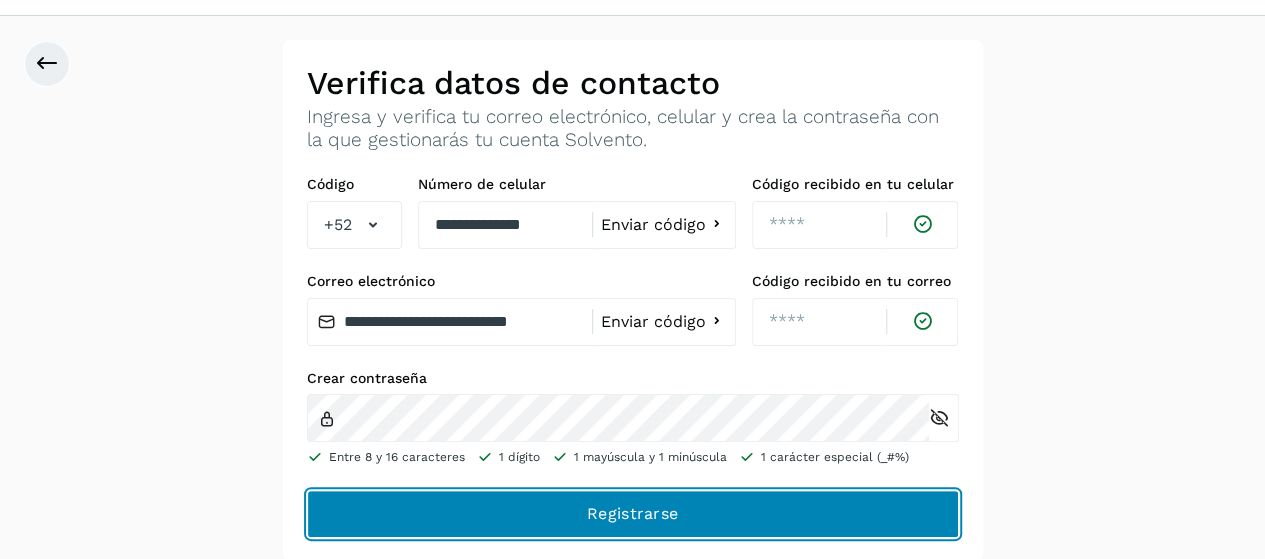 click on "Registrarse" at bounding box center [0, 0] 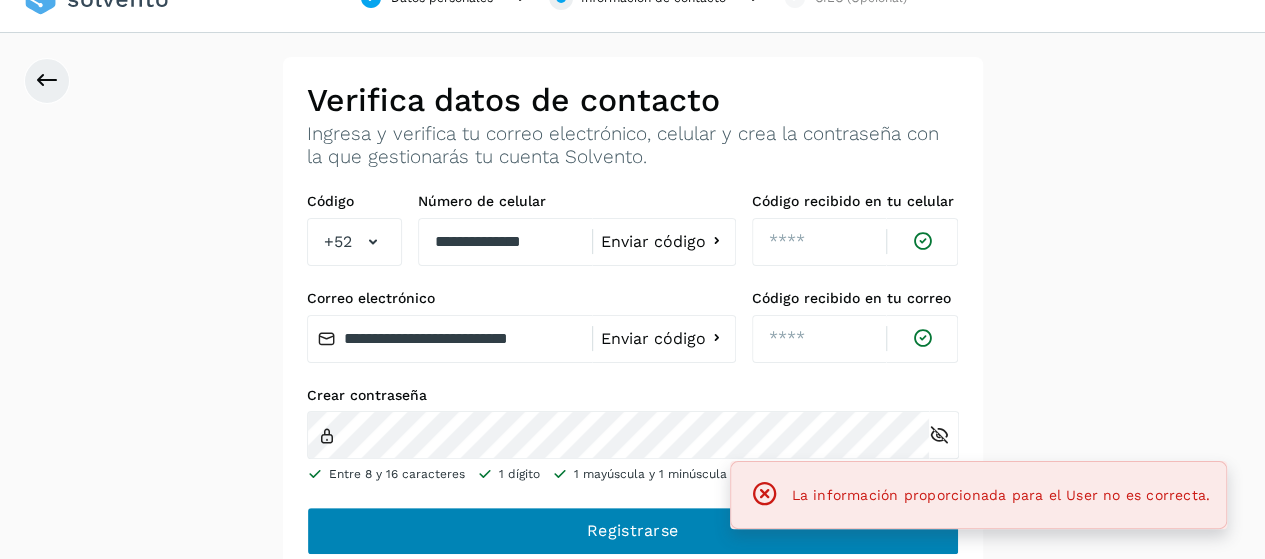 scroll, scrollTop: 53, scrollLeft: 0, axis: vertical 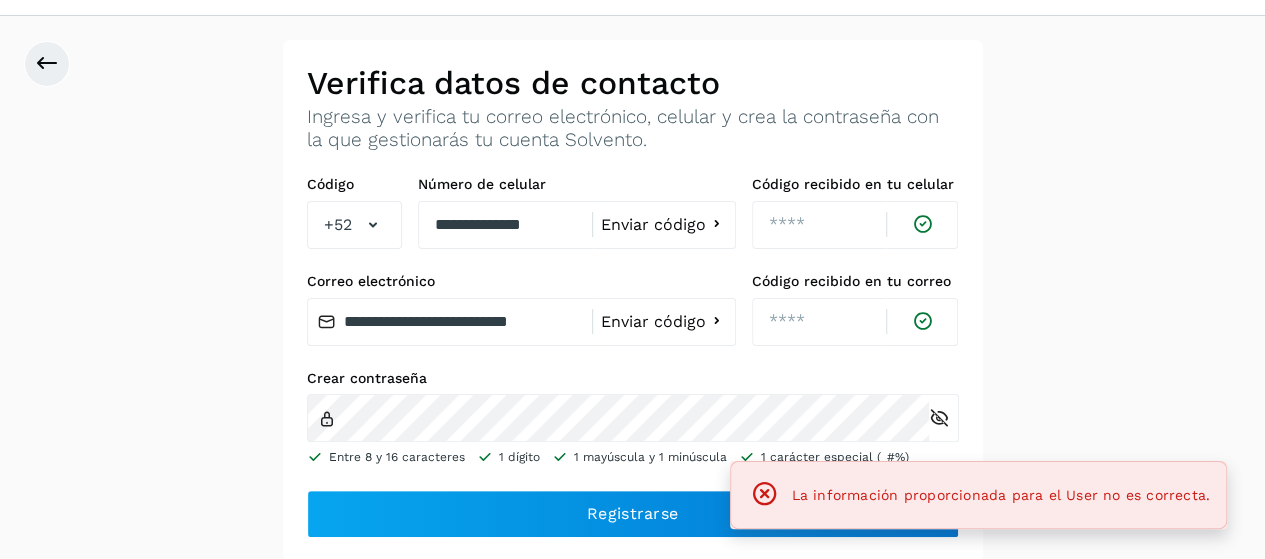 click on "**********" at bounding box center (632, 301) 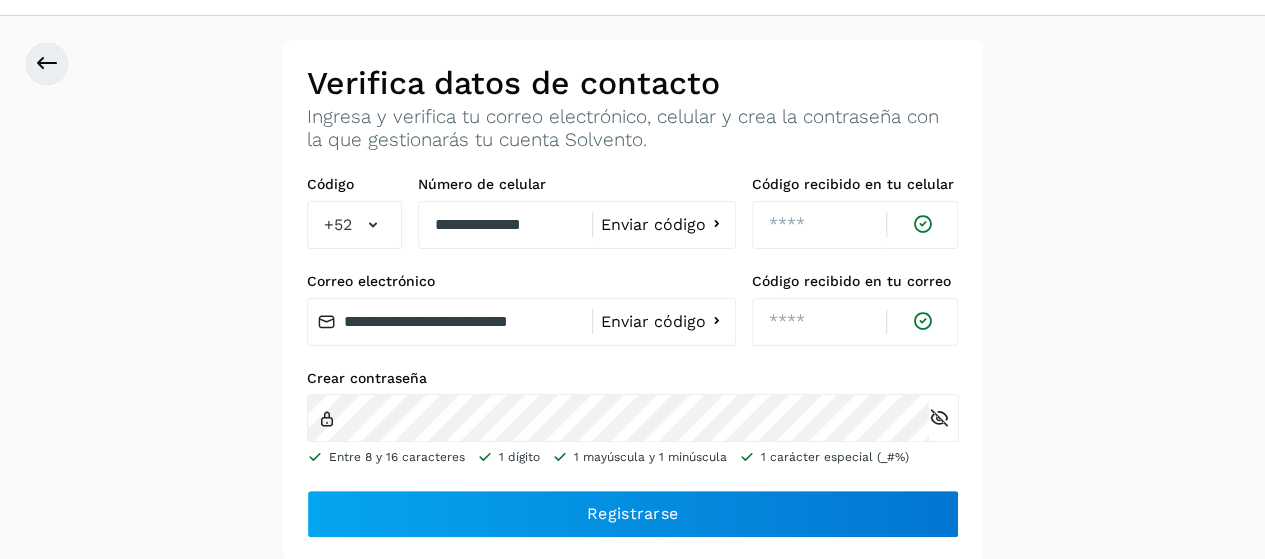 click on "**********" at bounding box center (632, 301) 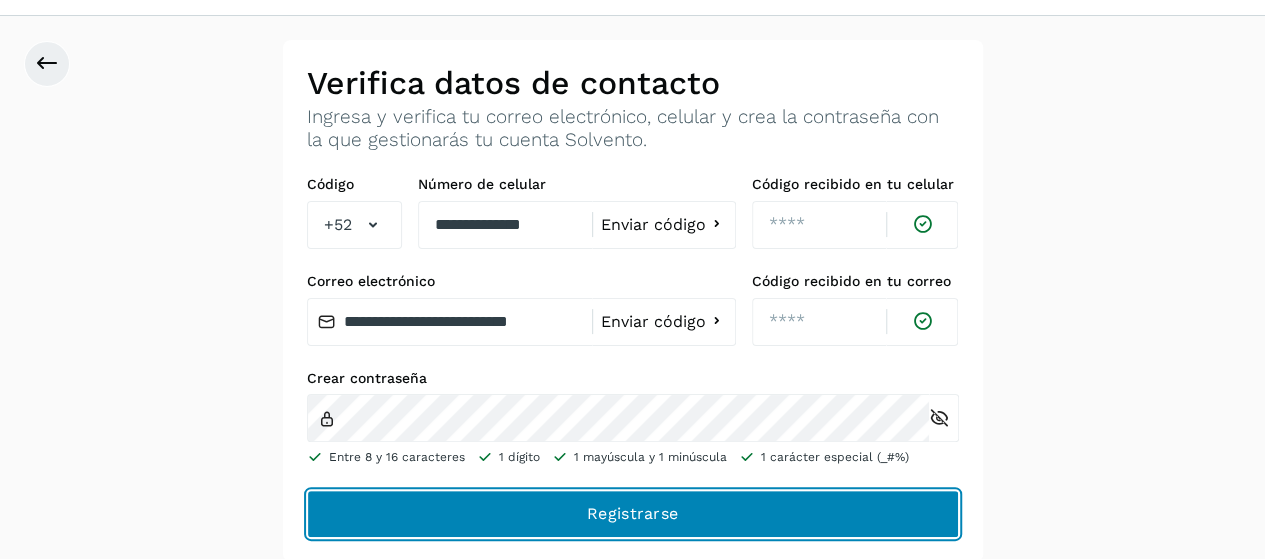 click on "Registrarse" 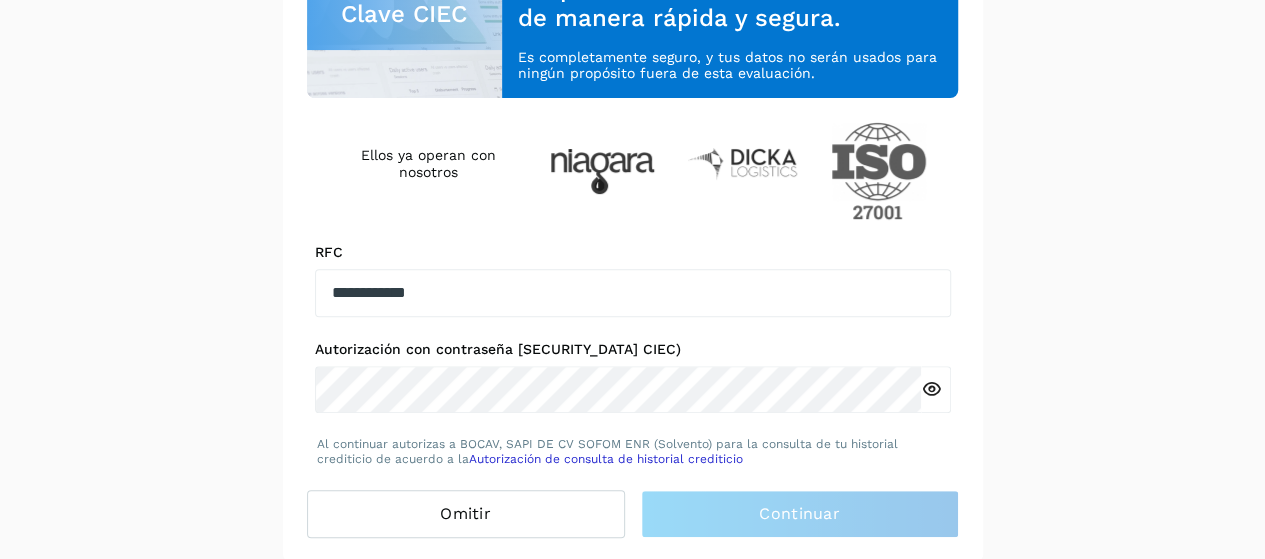 scroll, scrollTop: 277, scrollLeft: 0, axis: vertical 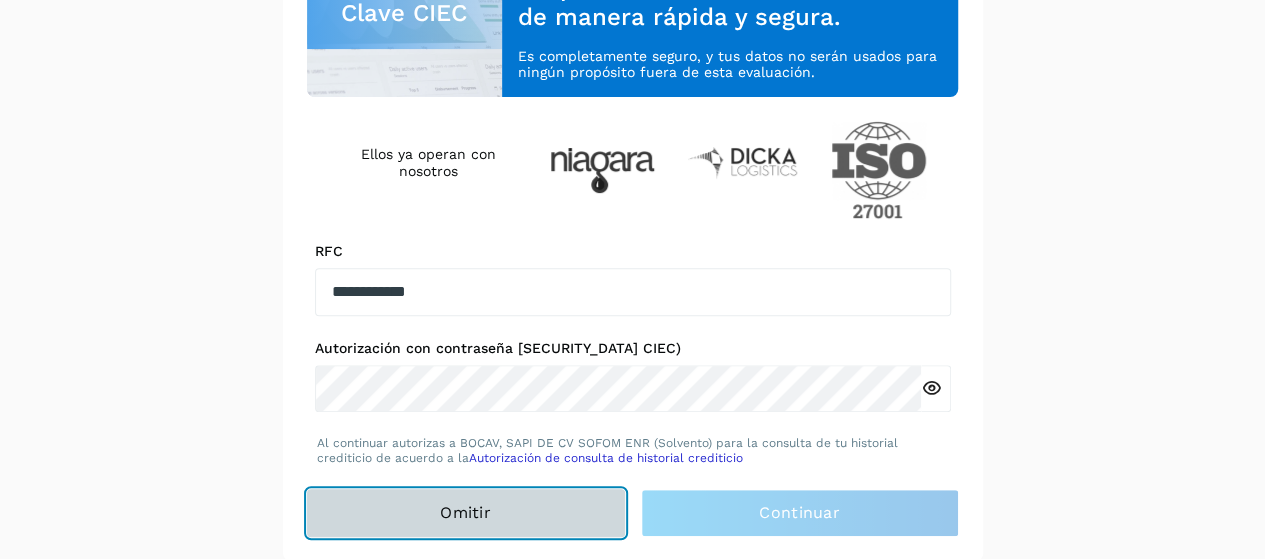 click on "Omitir" 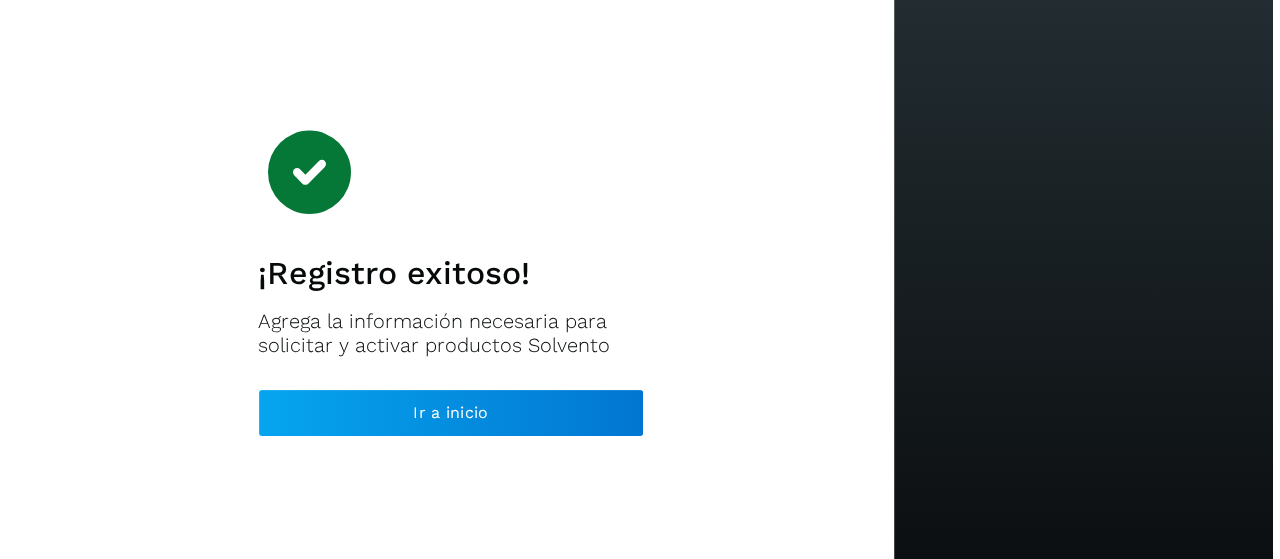 scroll, scrollTop: 0, scrollLeft: 0, axis: both 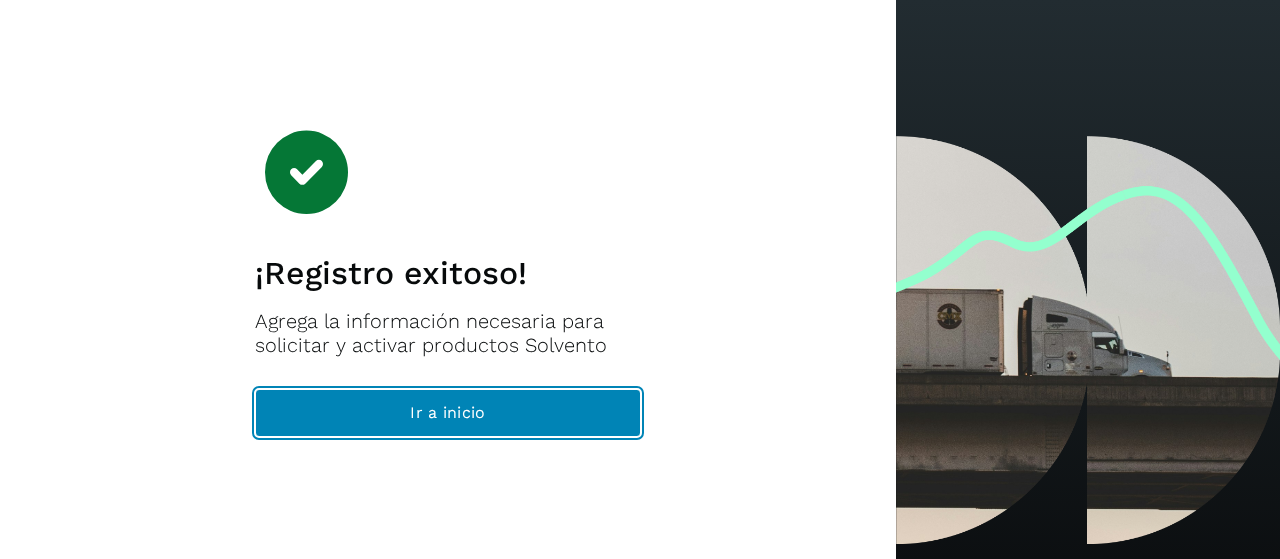 click on "Ir a inicio" 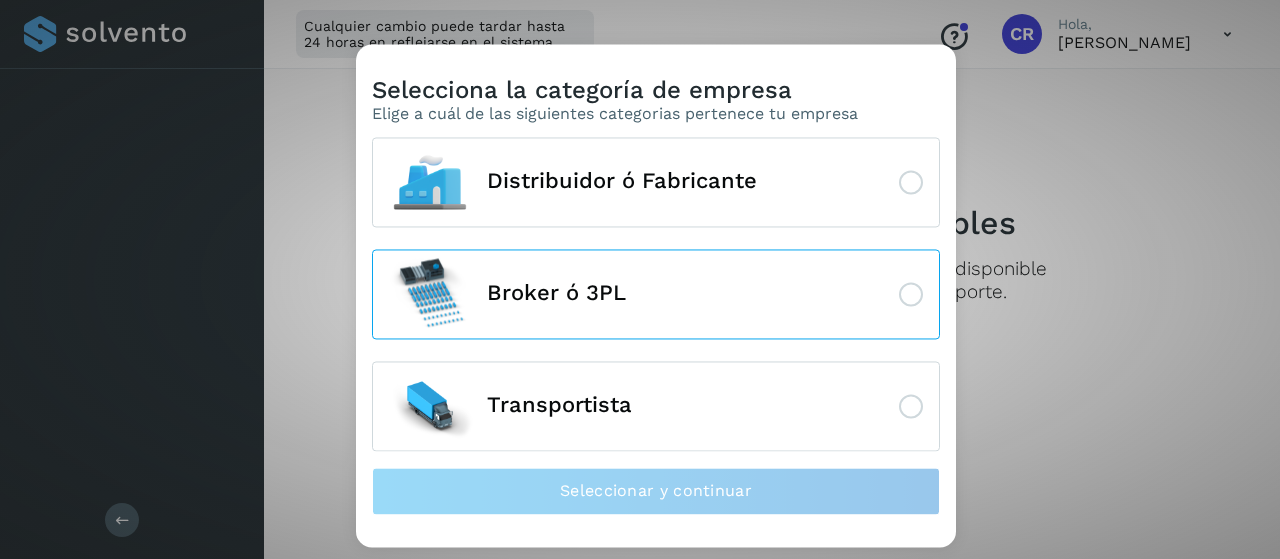 scroll, scrollTop: 30, scrollLeft: 0, axis: vertical 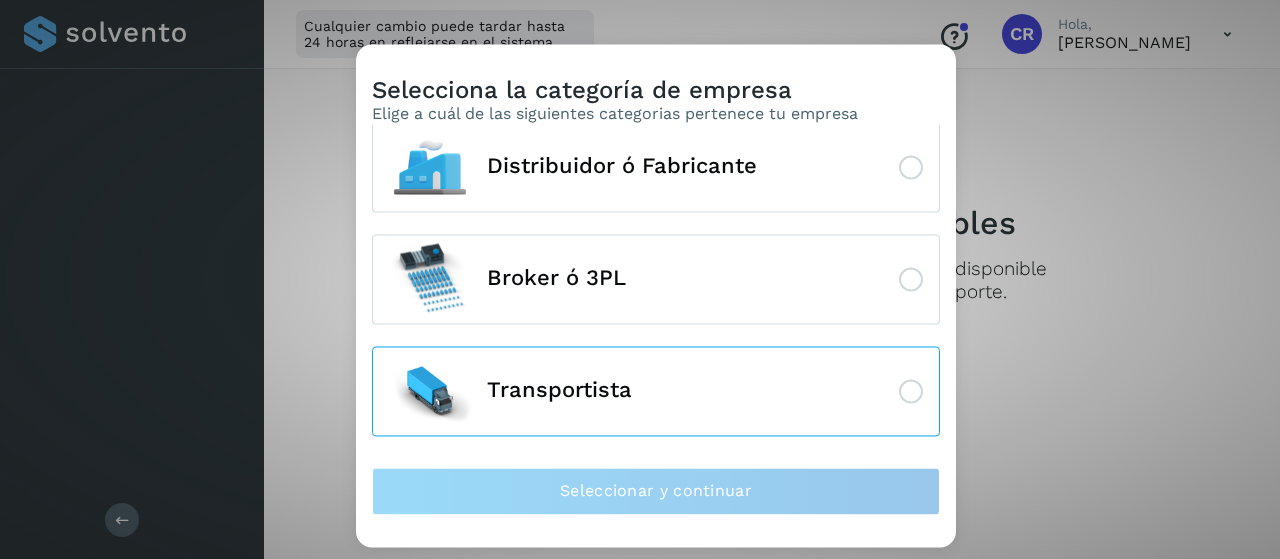 click 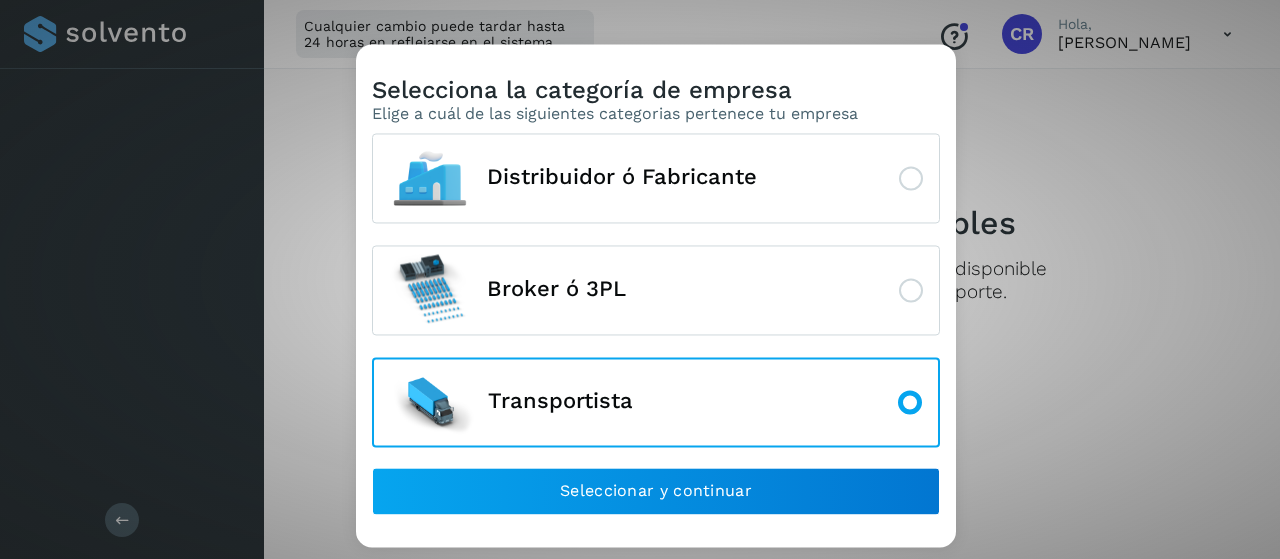 scroll, scrollTop: 30, scrollLeft: 0, axis: vertical 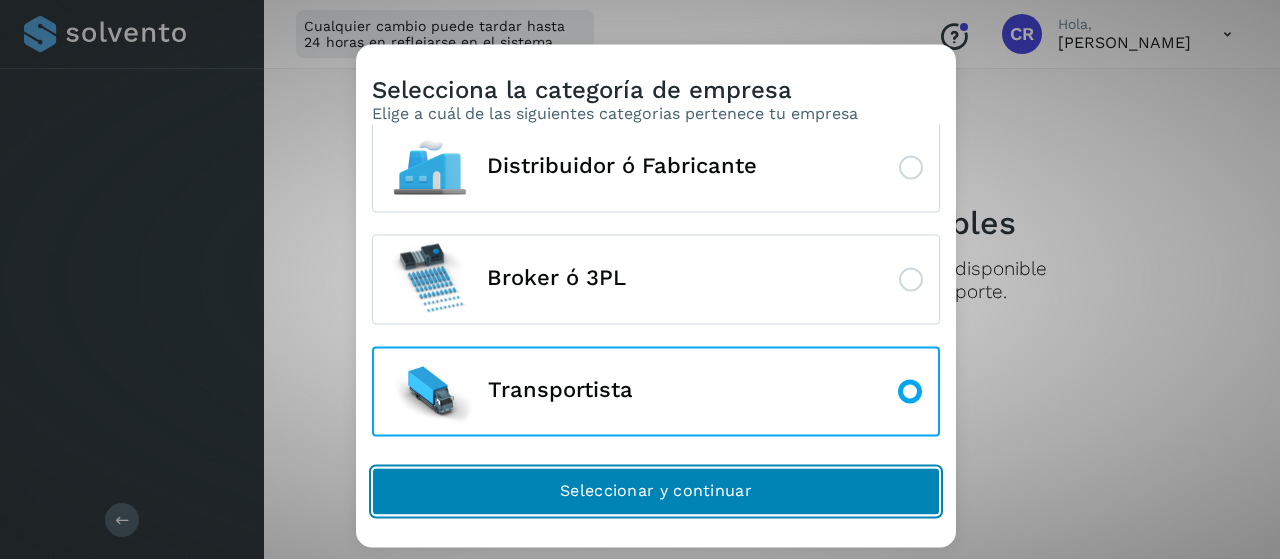 click on "Seleccionar y continuar" 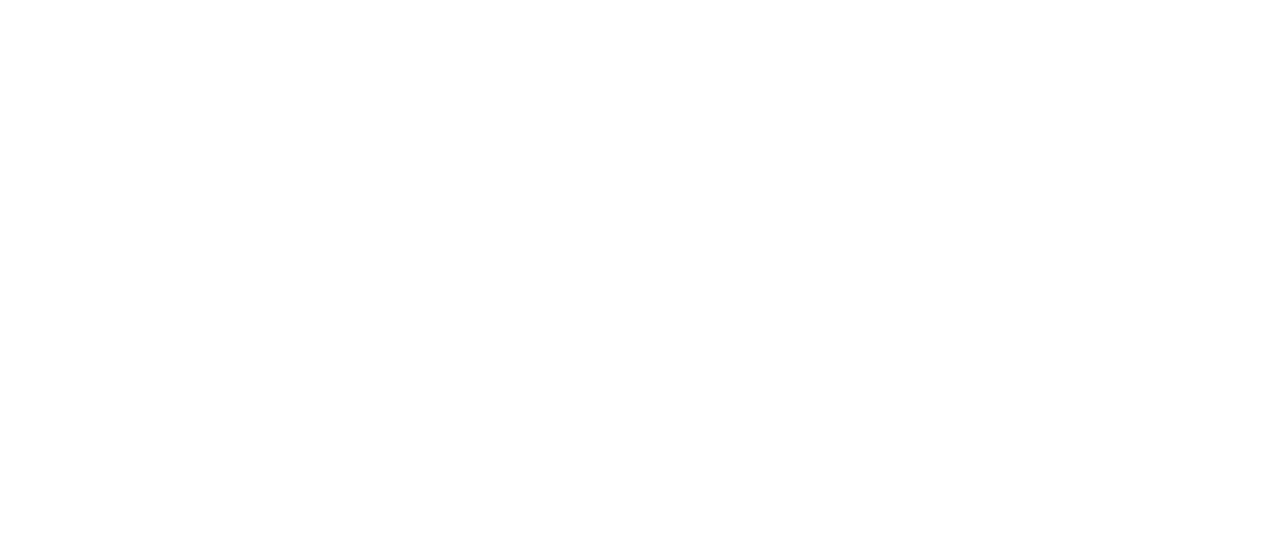 scroll, scrollTop: 0, scrollLeft: 0, axis: both 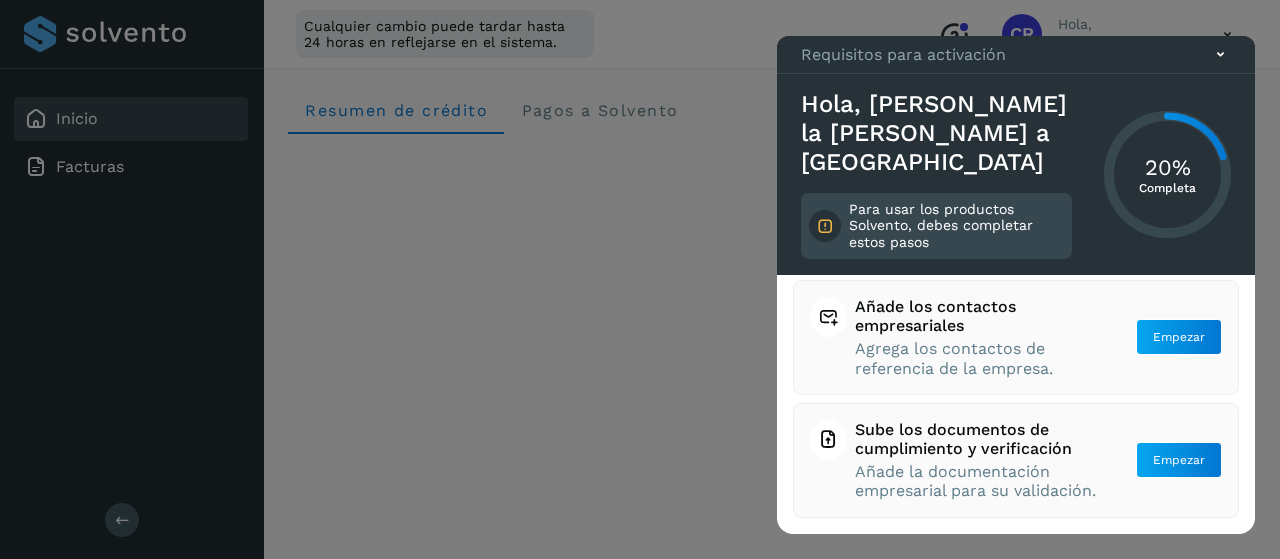 click 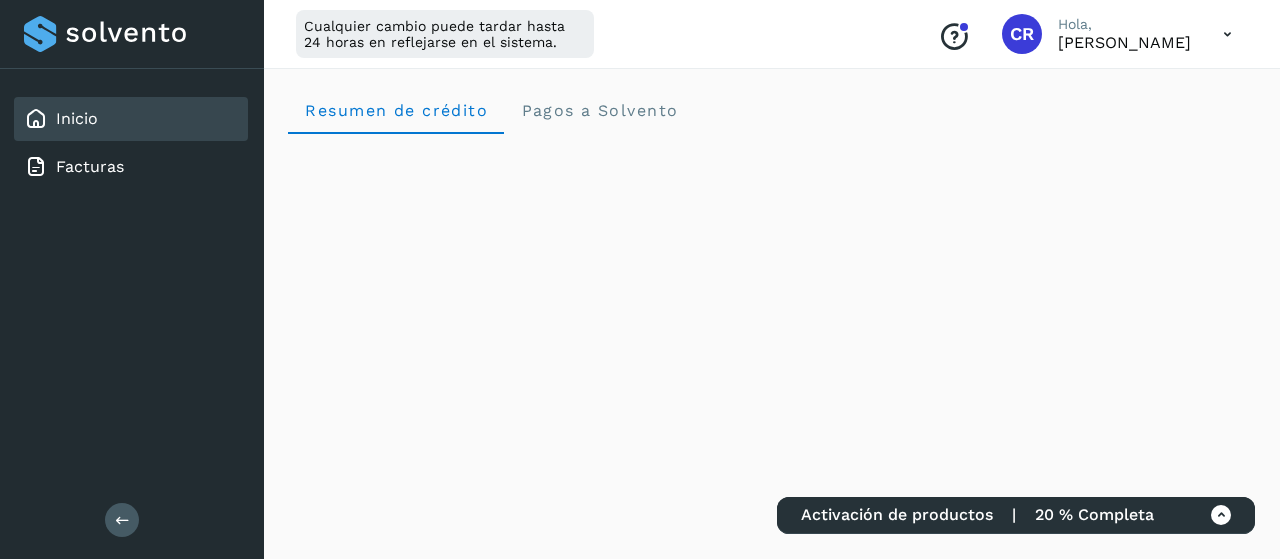 click at bounding box center [1221, 515] 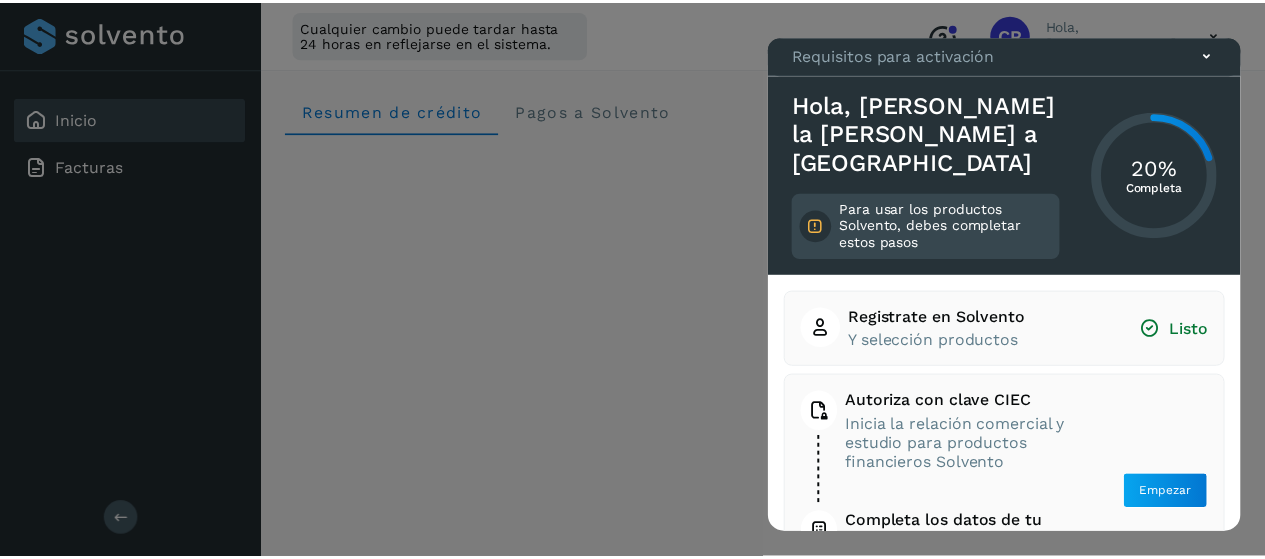 scroll, scrollTop: 100, scrollLeft: 0, axis: vertical 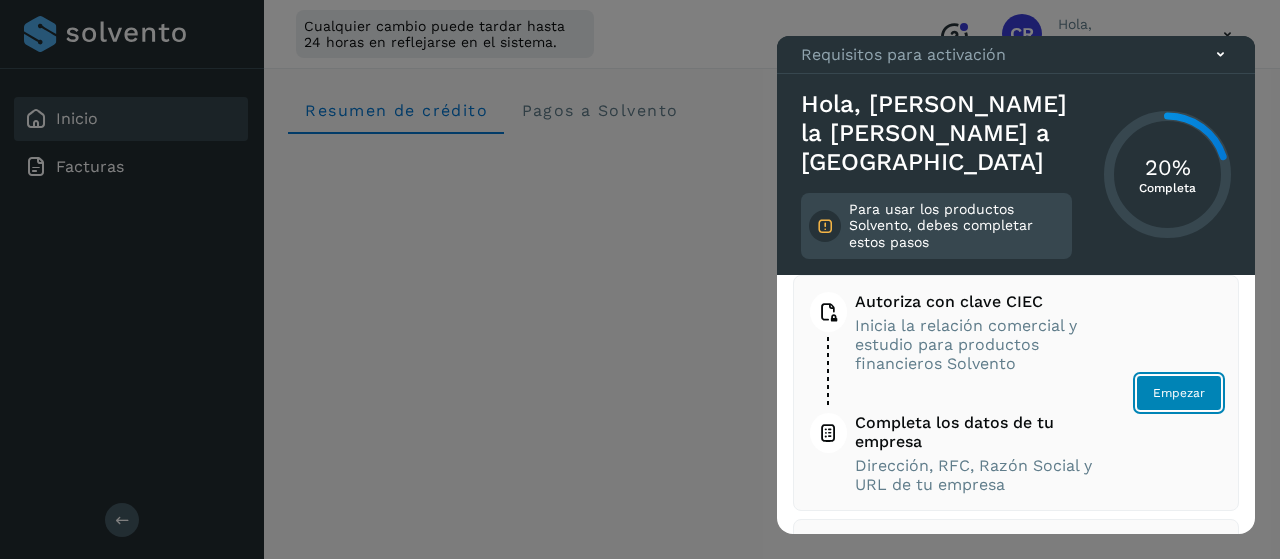 click on "Empezar" 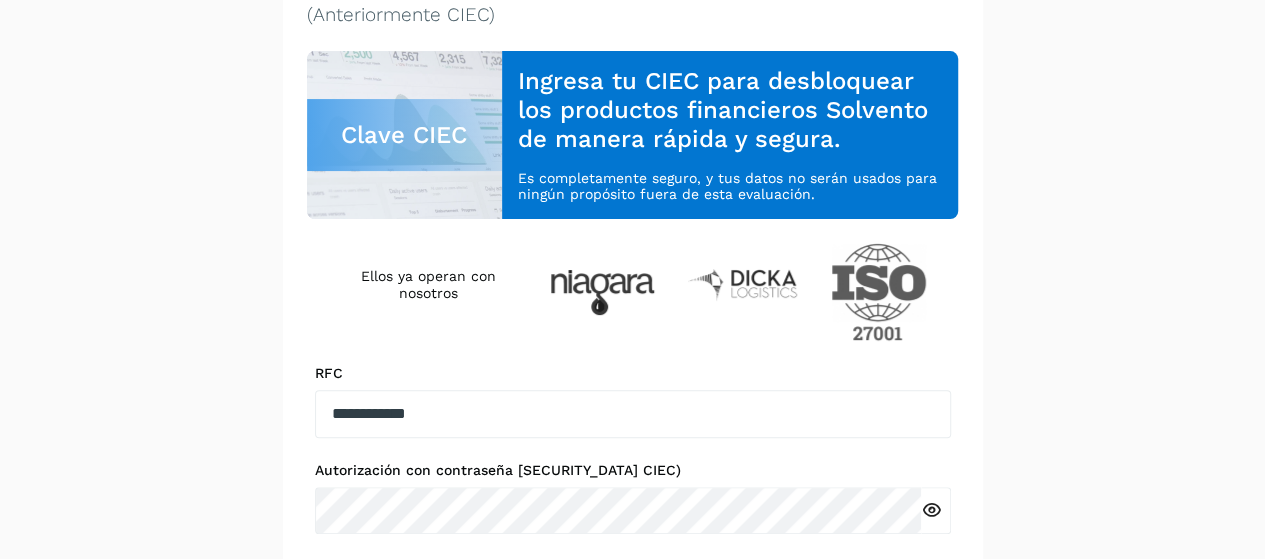 scroll, scrollTop: 0, scrollLeft: 0, axis: both 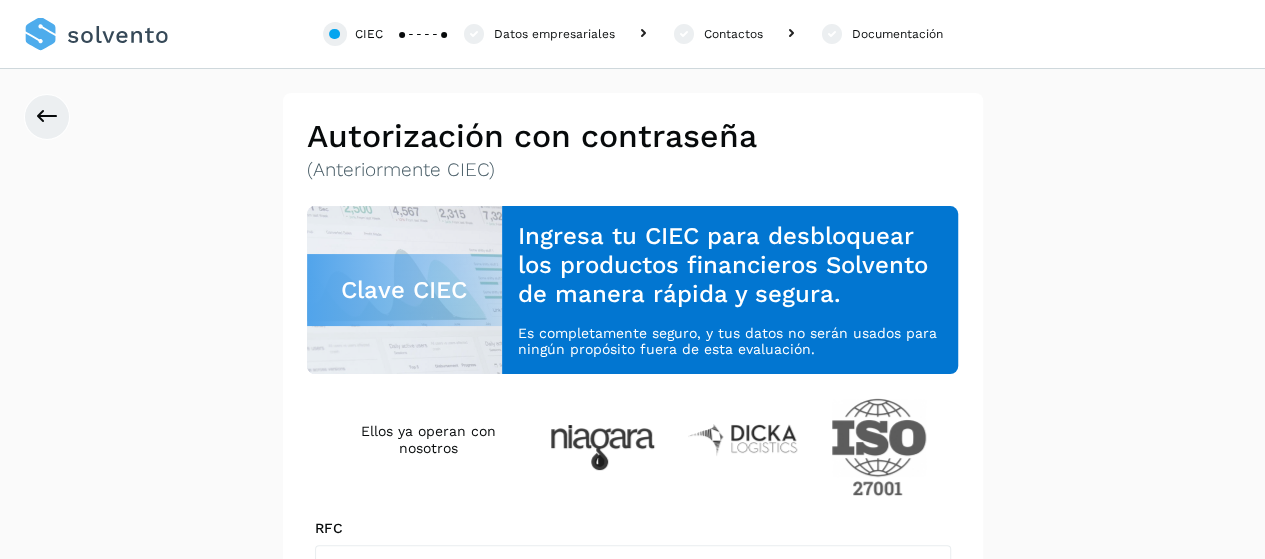 click on "Clave CIEC" at bounding box center (405, 290) 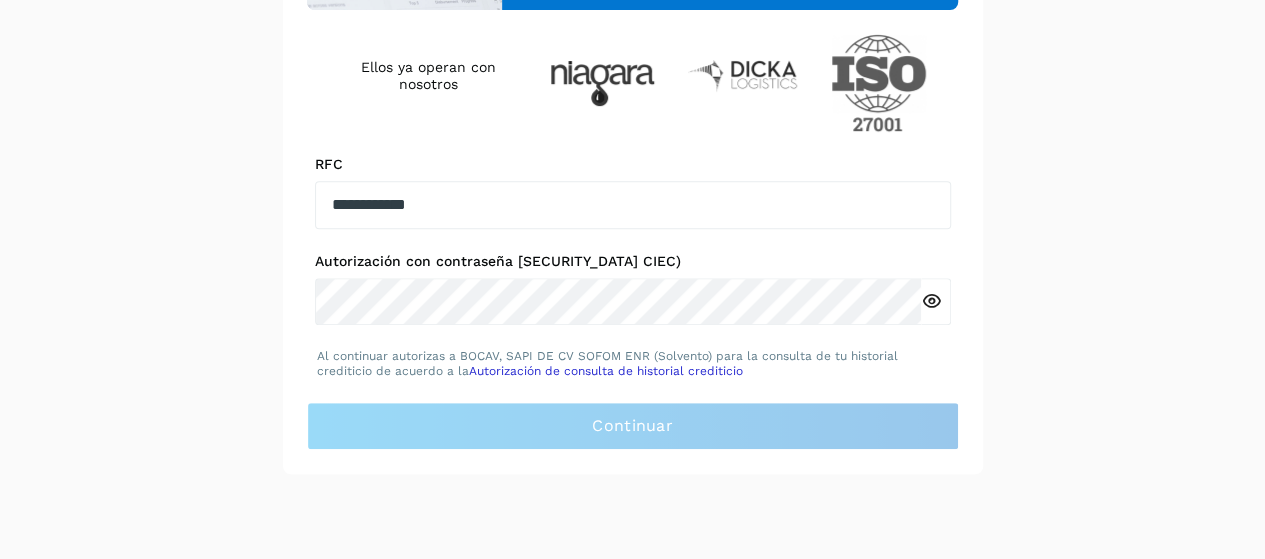 scroll, scrollTop: 367, scrollLeft: 0, axis: vertical 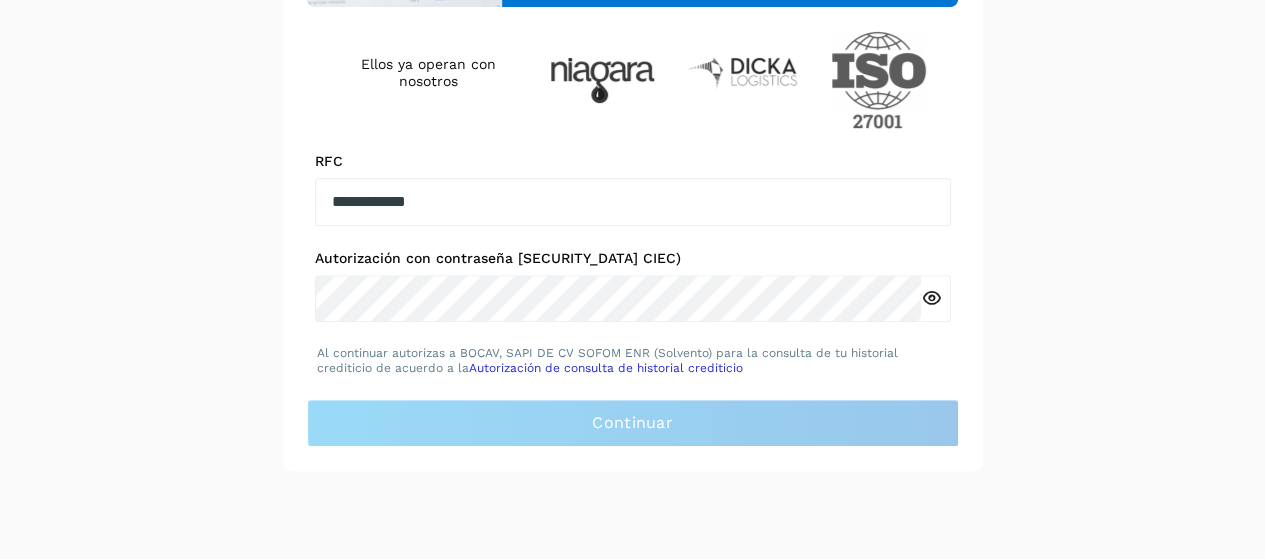click on "Autorización de consulta de historial crediticio" at bounding box center (606, 368) 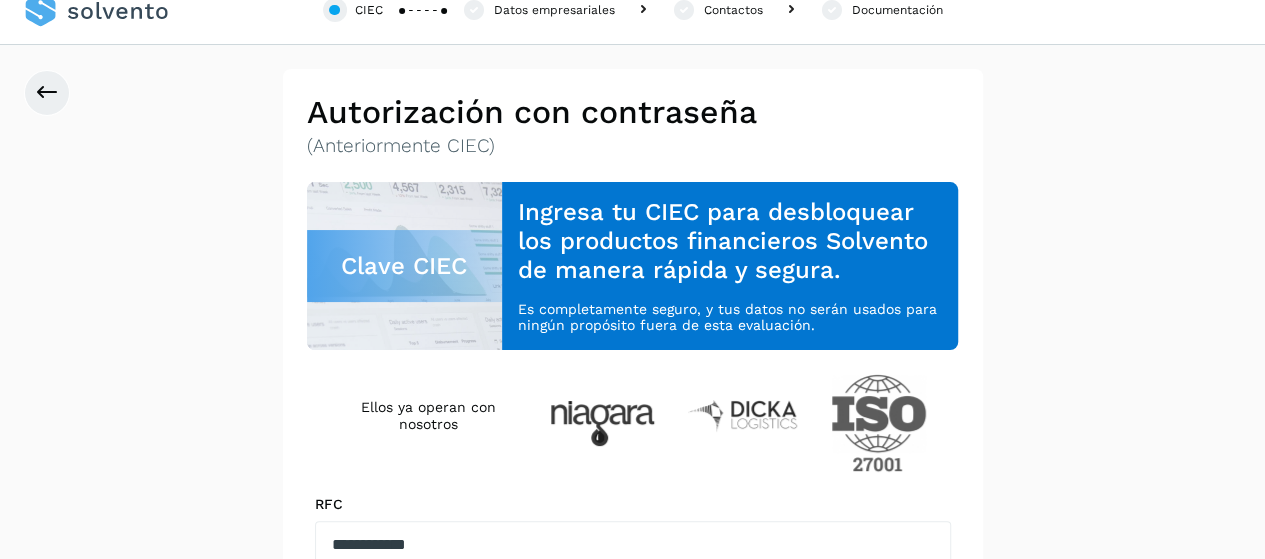scroll, scrollTop: 0, scrollLeft: 0, axis: both 